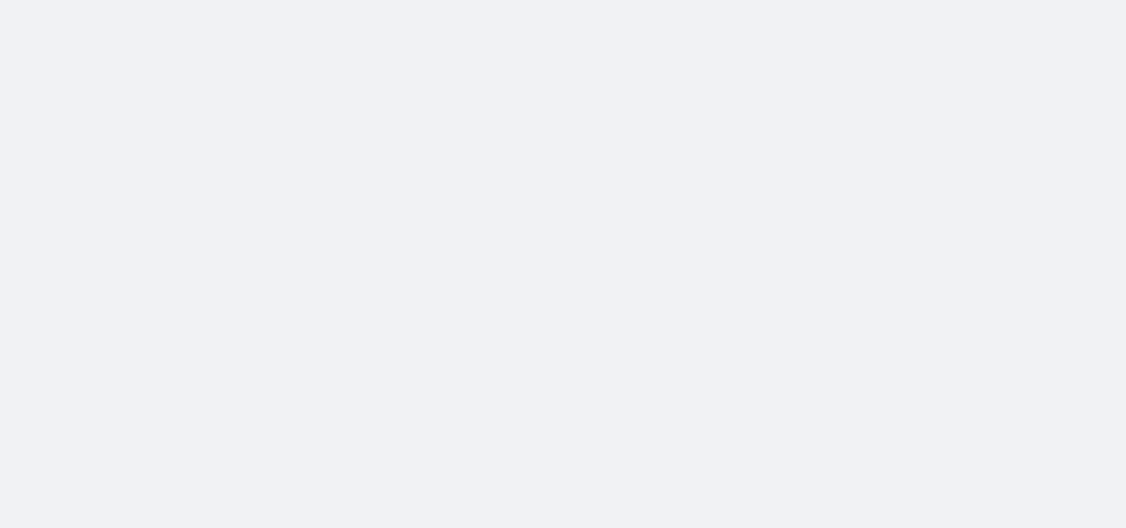 scroll, scrollTop: 0, scrollLeft: 0, axis: both 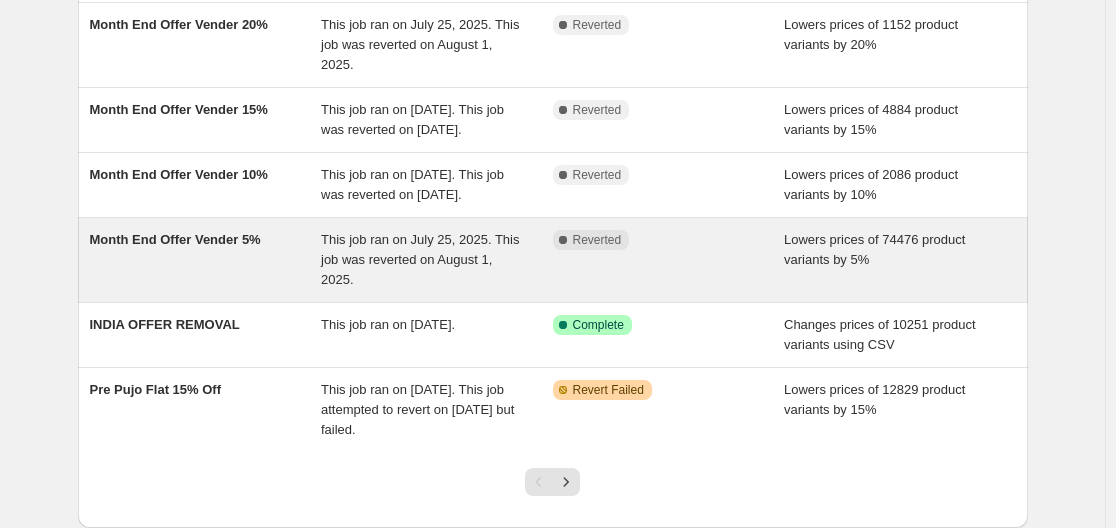 click on "Complete Reverted" at bounding box center (669, 260) 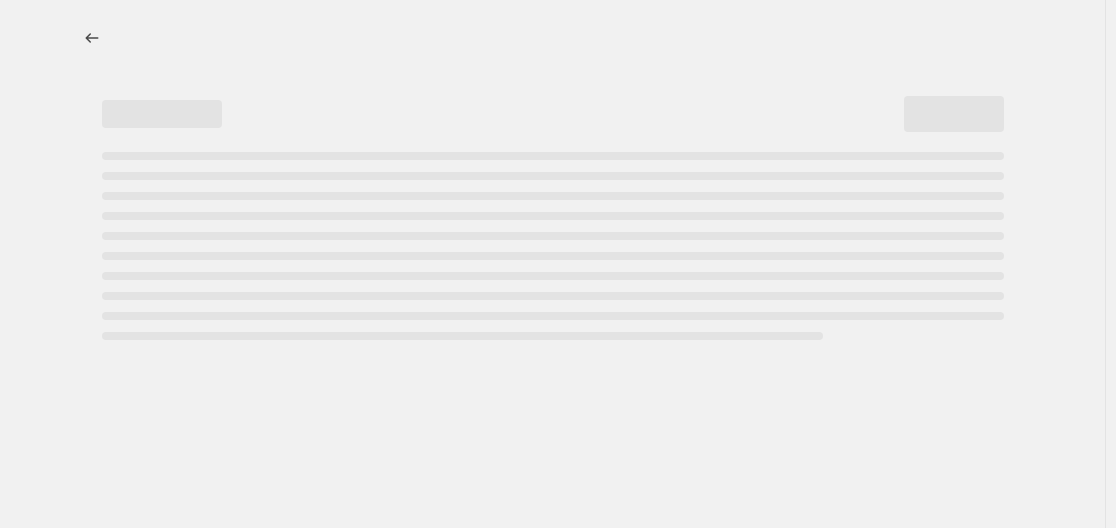 scroll, scrollTop: 0, scrollLeft: 0, axis: both 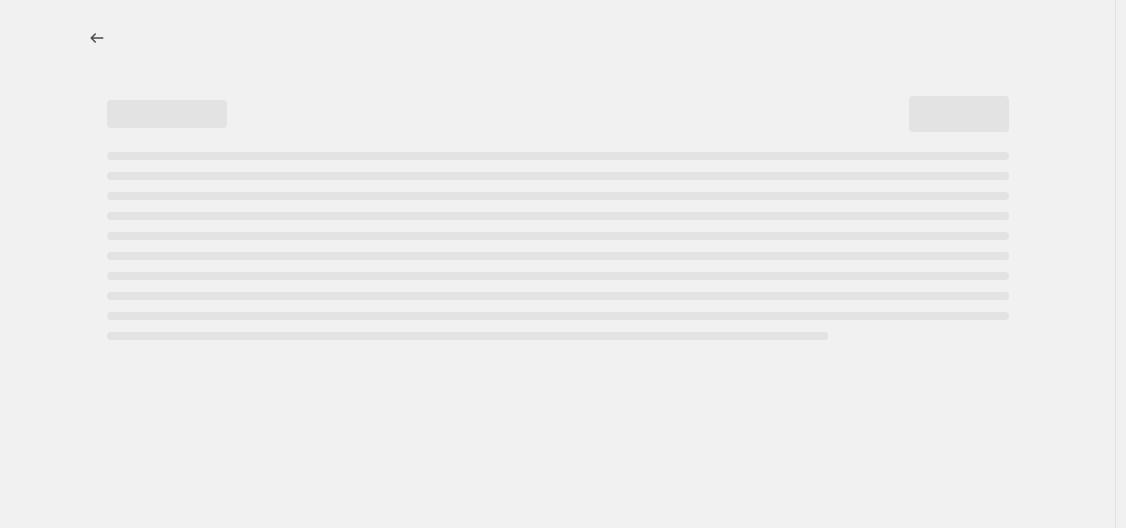 select on "percentage" 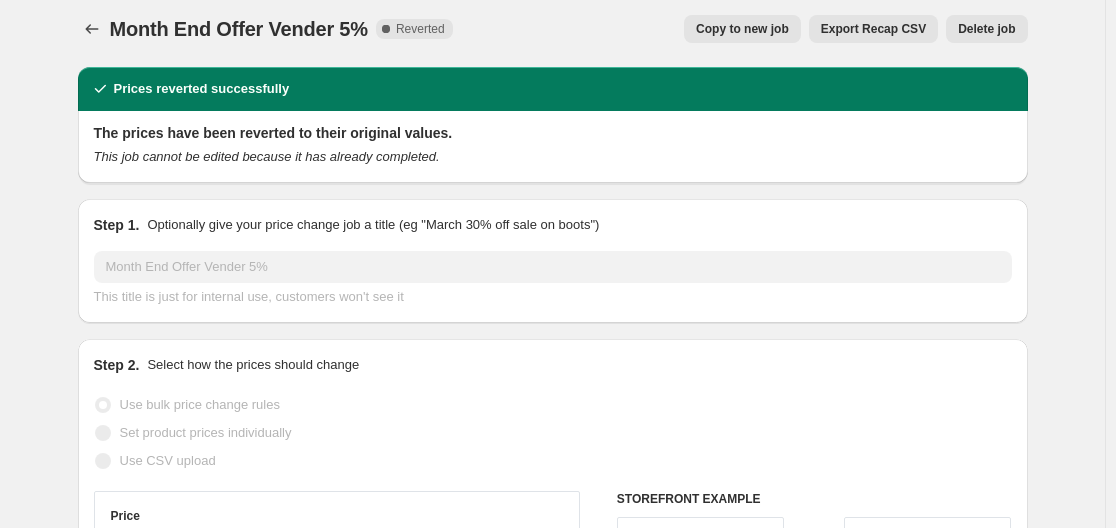 scroll, scrollTop: 0, scrollLeft: 0, axis: both 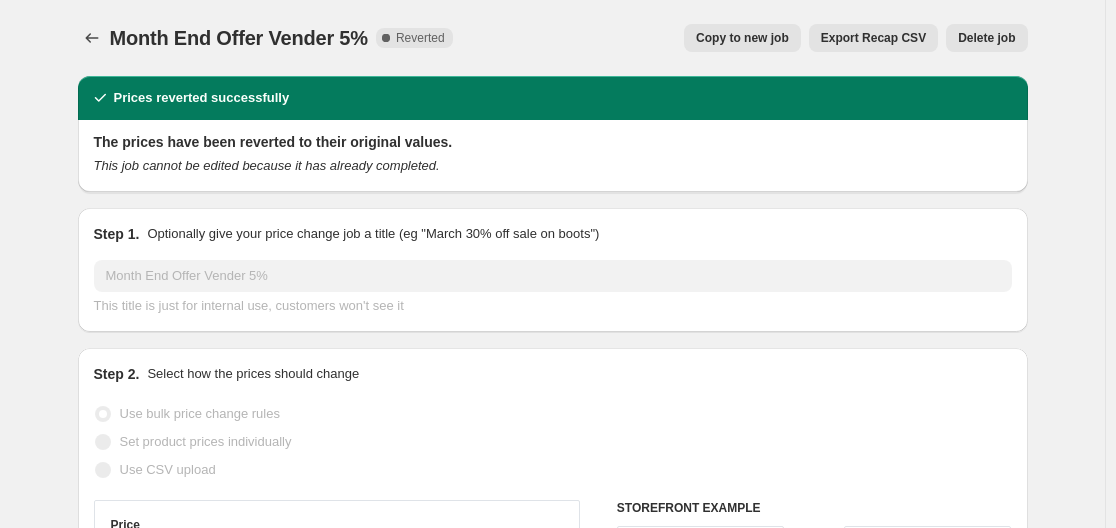 click on "Copy to new job" at bounding box center [742, 38] 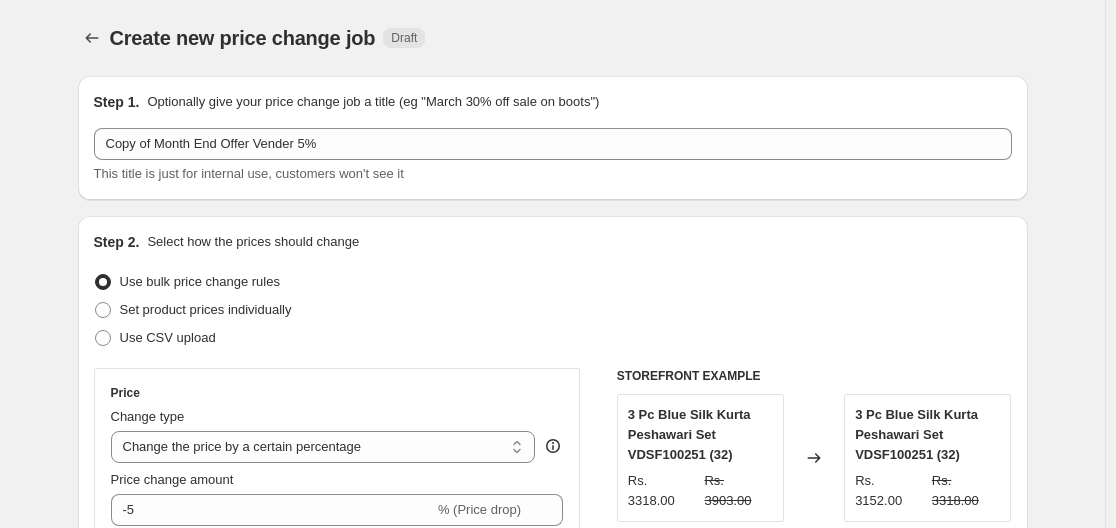 click on "Create new price change job. This page is ready Create new price change job Draft" at bounding box center [553, 38] 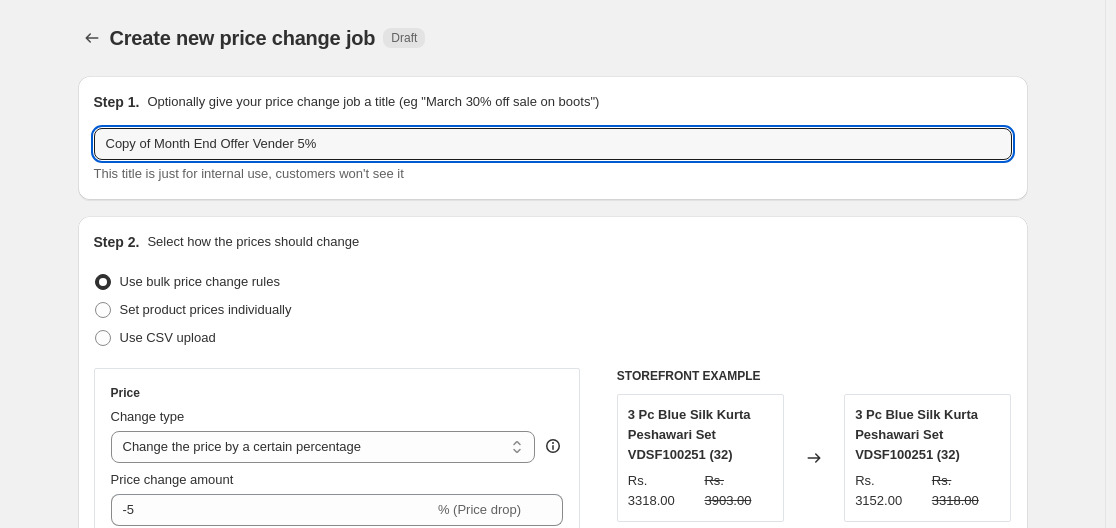 drag, startPoint x: 373, startPoint y: 132, endPoint x: -1, endPoint y: 128, distance: 374.0214 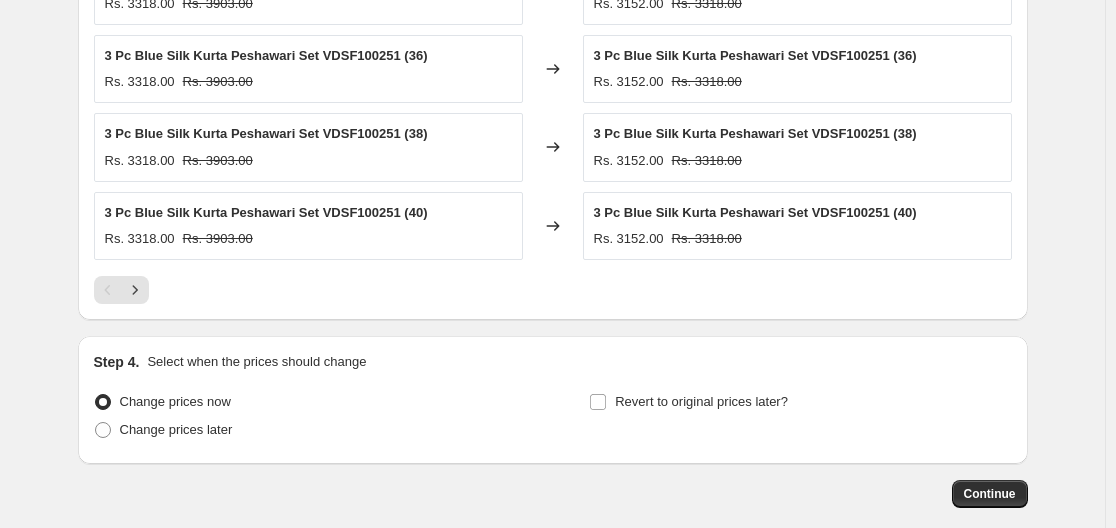 scroll, scrollTop: 2905, scrollLeft: 0, axis: vertical 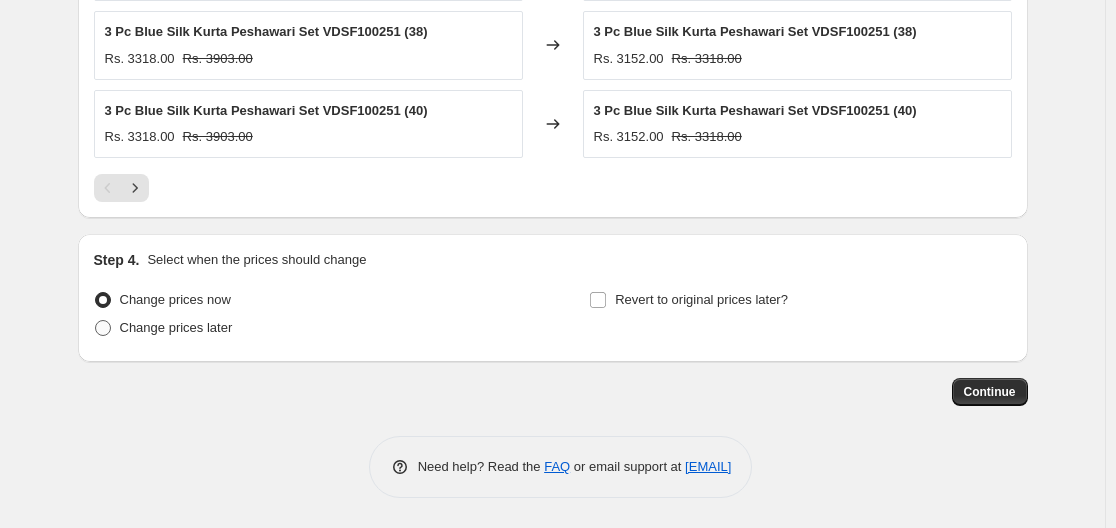 type on "August Sale" 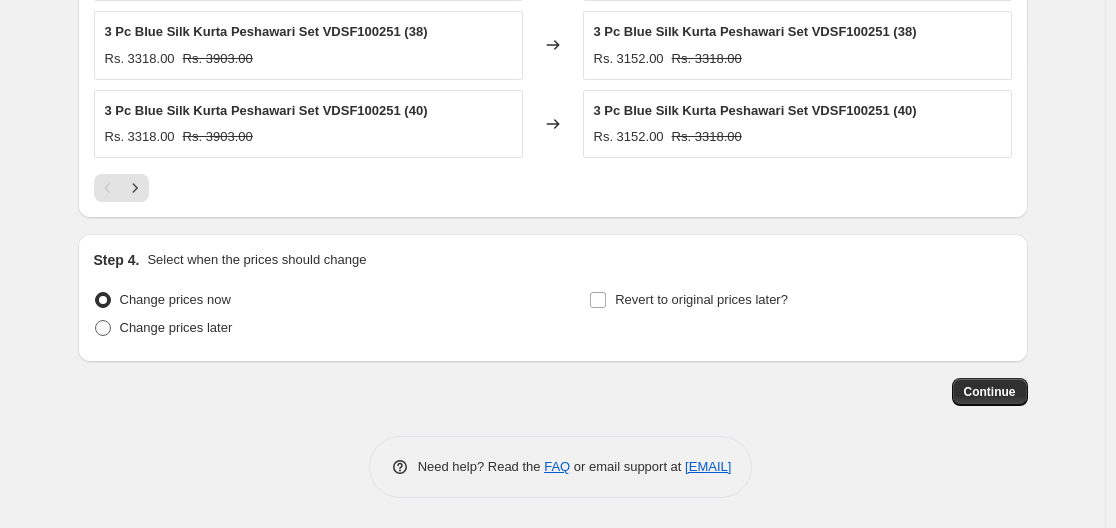 radio on "true" 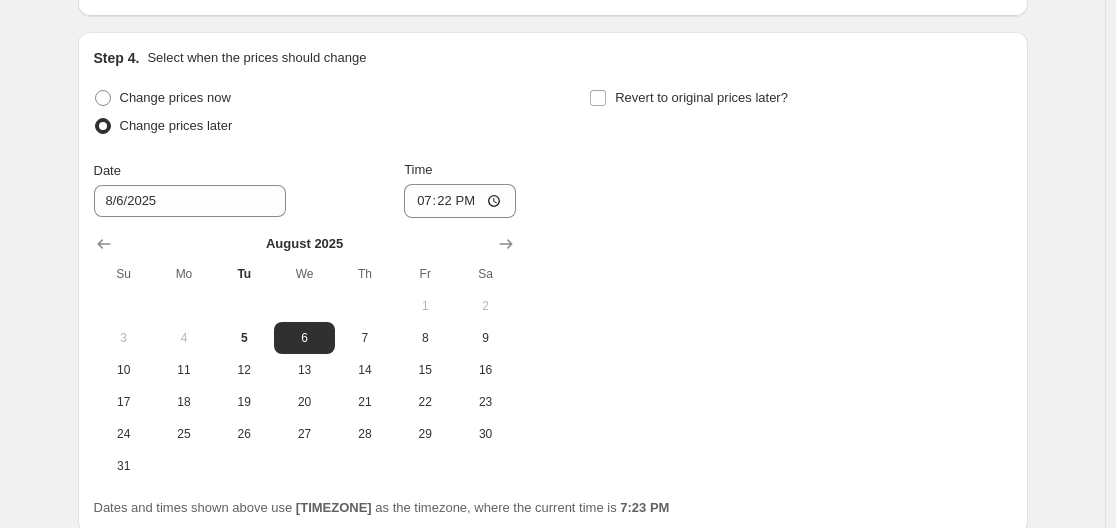 scroll, scrollTop: 3105, scrollLeft: 0, axis: vertical 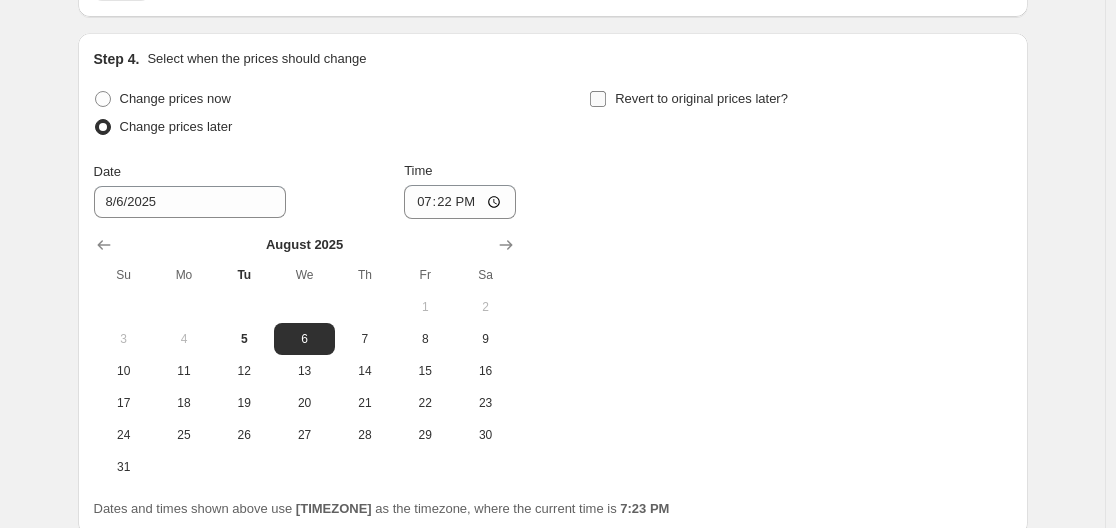 click on "Revert to original prices later?" at bounding box center [688, 99] 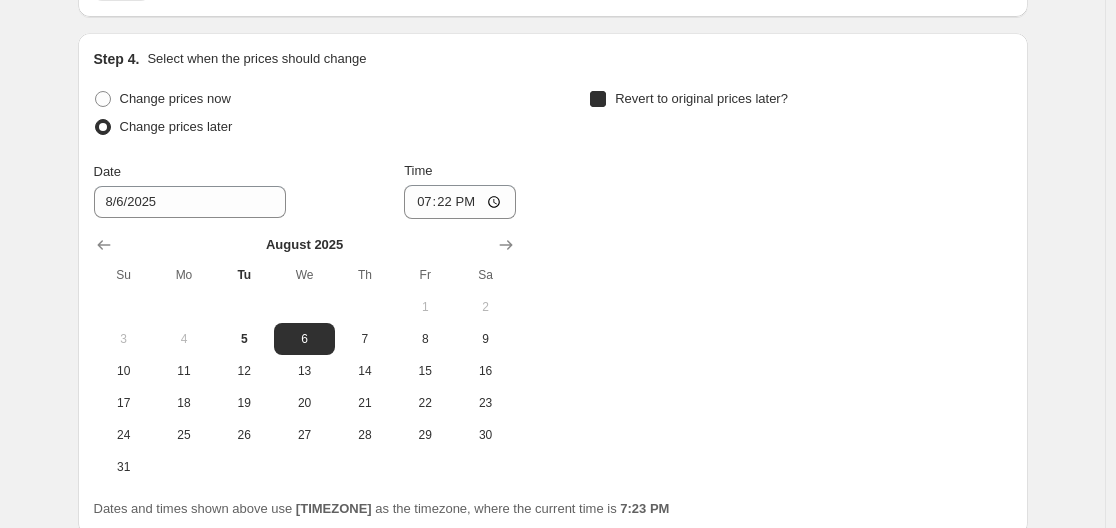 checkbox on "true" 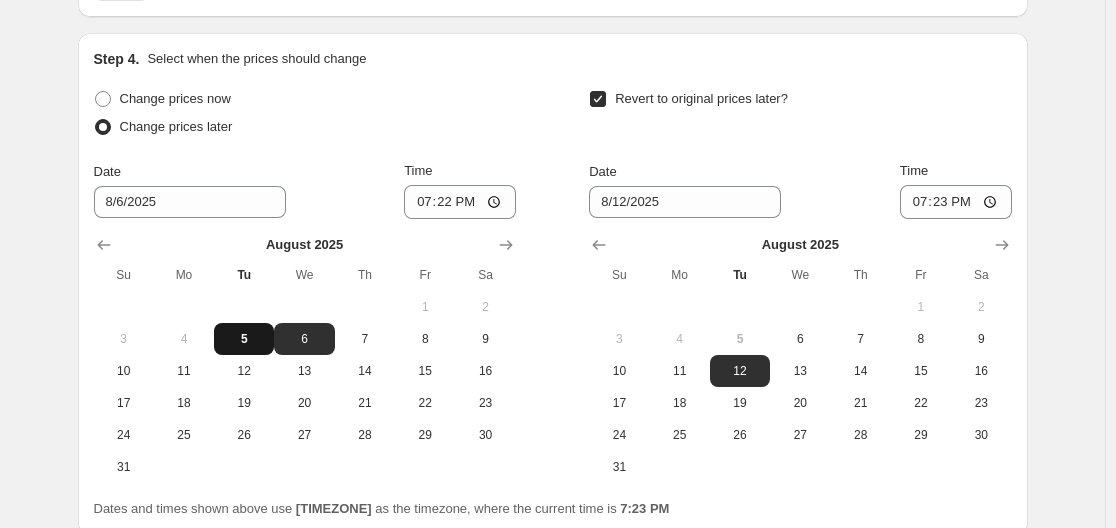 click on "5" at bounding box center (244, 339) 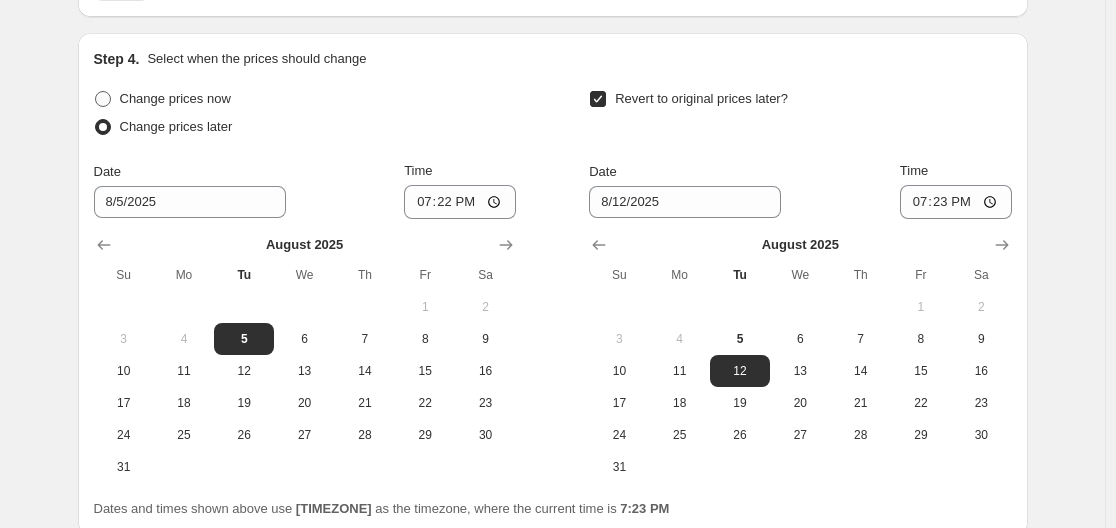 click on "Change prices now" at bounding box center [175, 98] 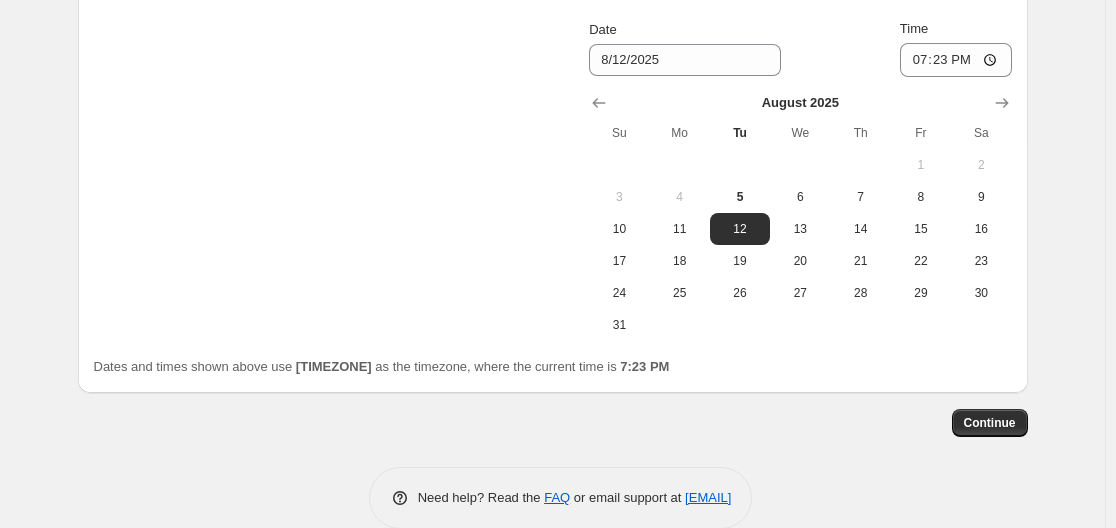 scroll, scrollTop: 3279, scrollLeft: 0, axis: vertical 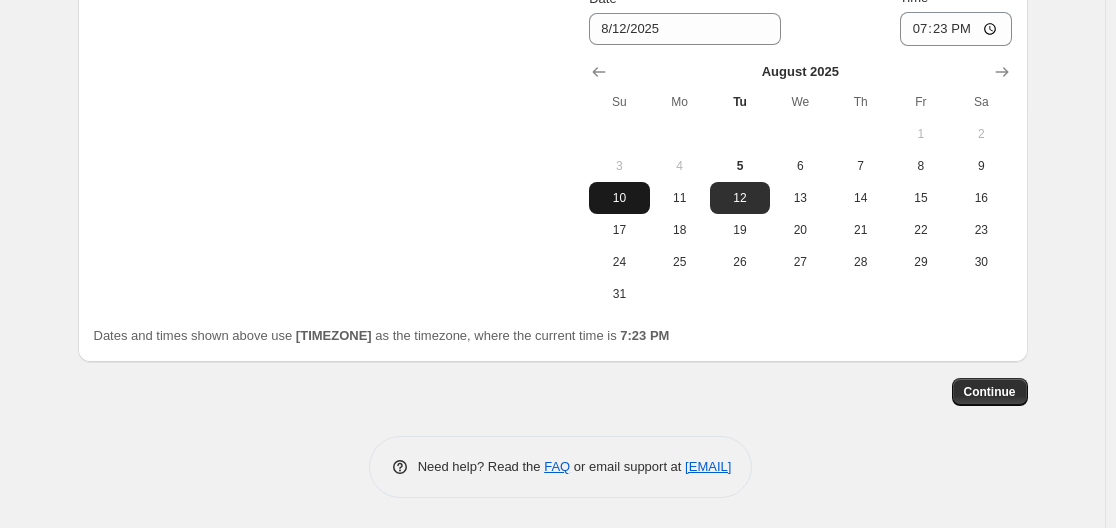 click on "10" at bounding box center [619, 198] 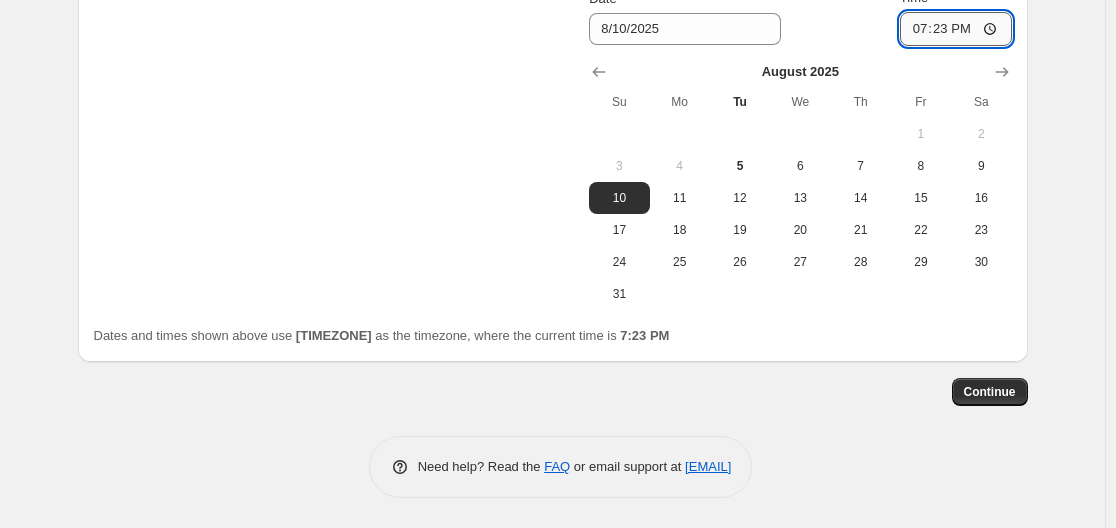 click on "19:23" at bounding box center (956, 29) 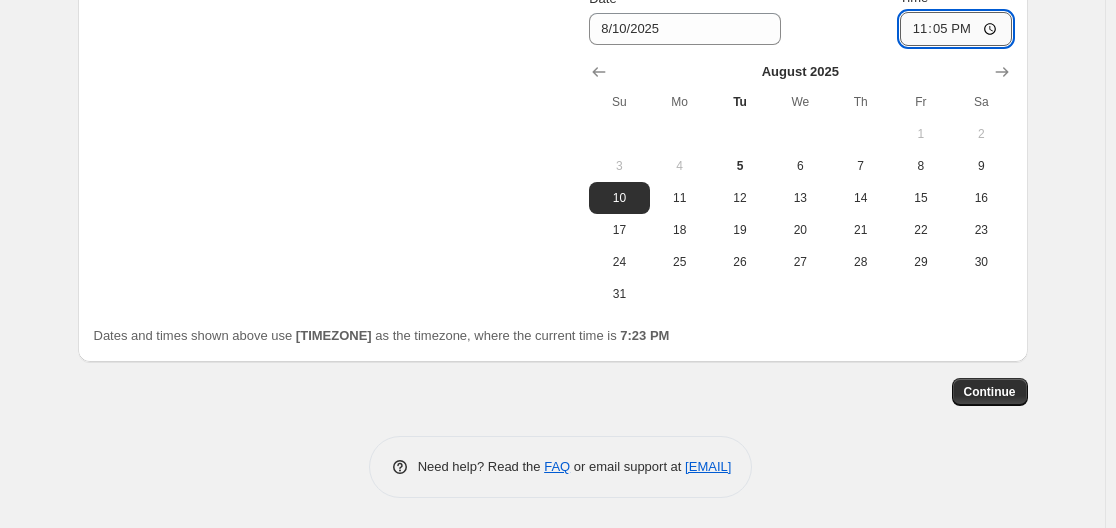 type on "23:59" 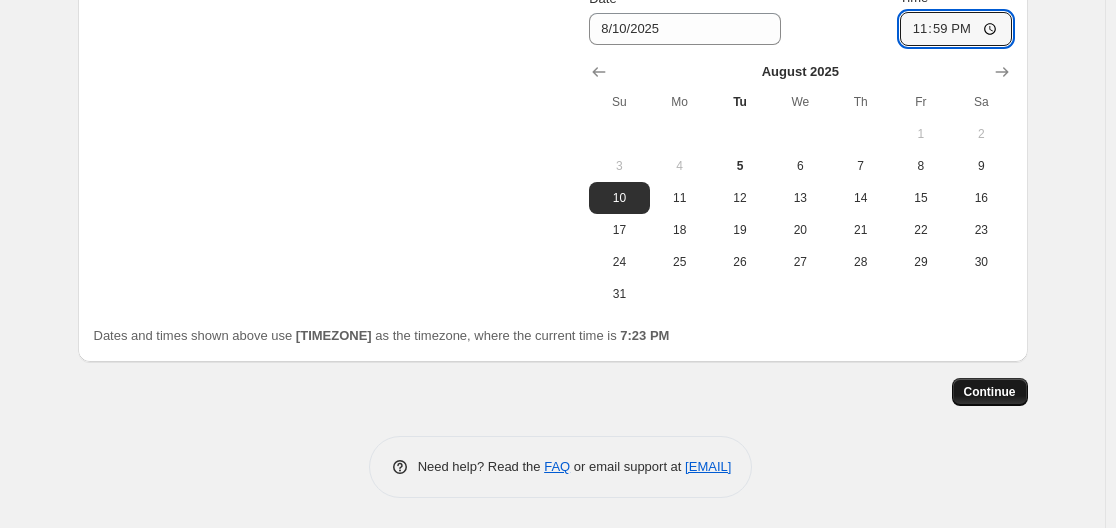 click on "Continue" at bounding box center (990, 392) 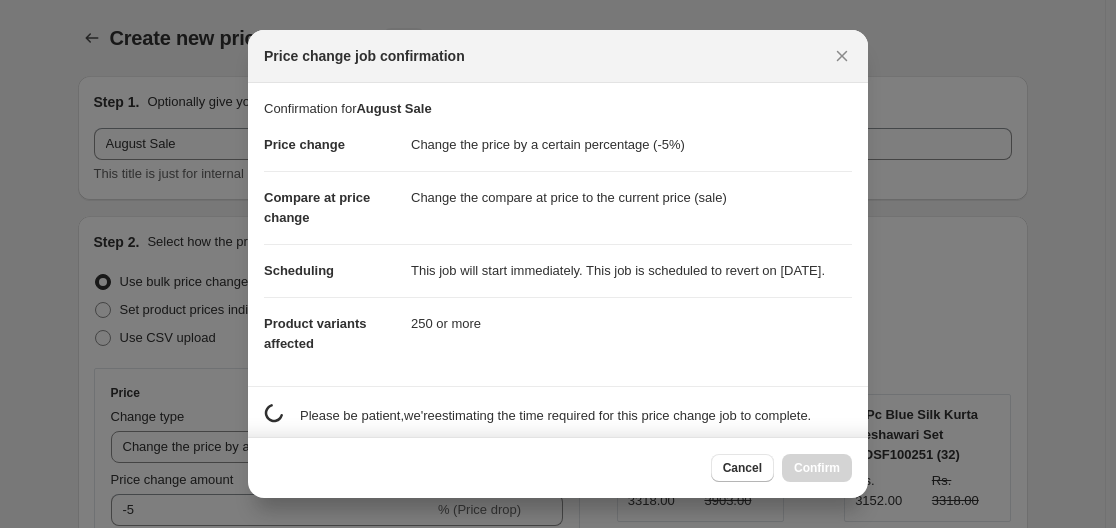 scroll, scrollTop: 3279, scrollLeft: 0, axis: vertical 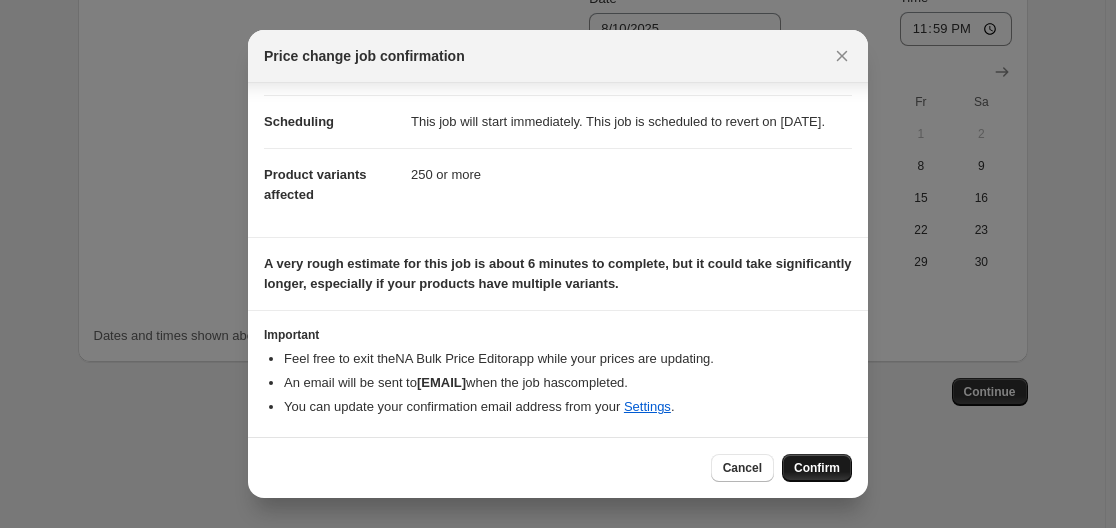 click on "Confirm" at bounding box center (817, 468) 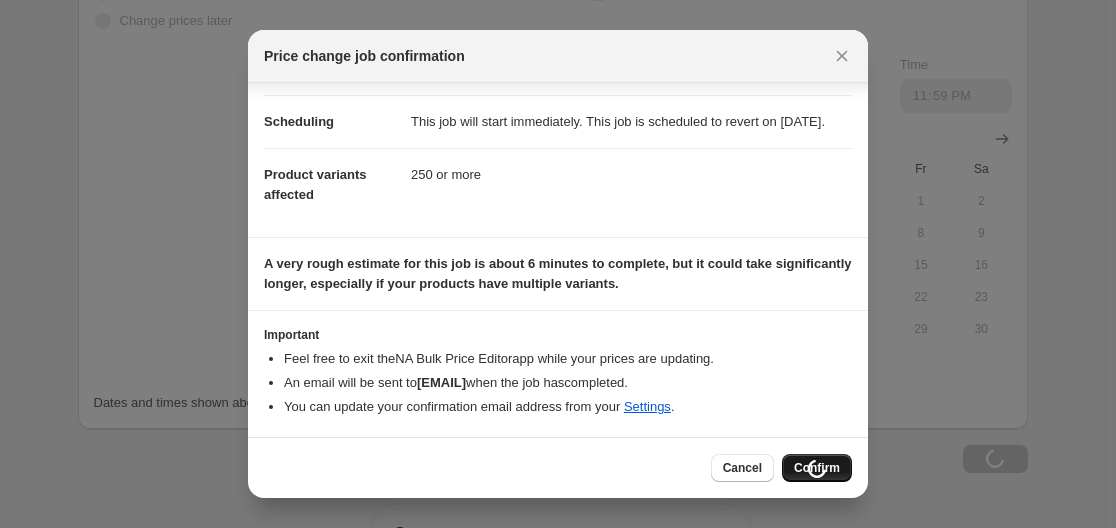 scroll, scrollTop: 3347, scrollLeft: 0, axis: vertical 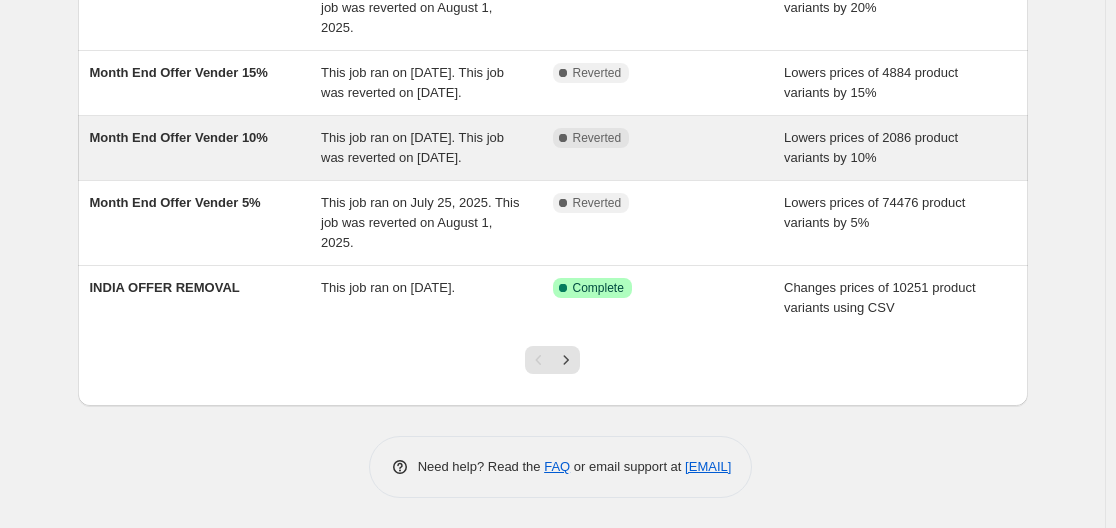 click on "Month End Offer Vender 10% This job ran on [DATE]. This job was reverted on [DATE]. Complete Reverted Lowers prices of 2086 product variants by 10%" at bounding box center (553, 148) 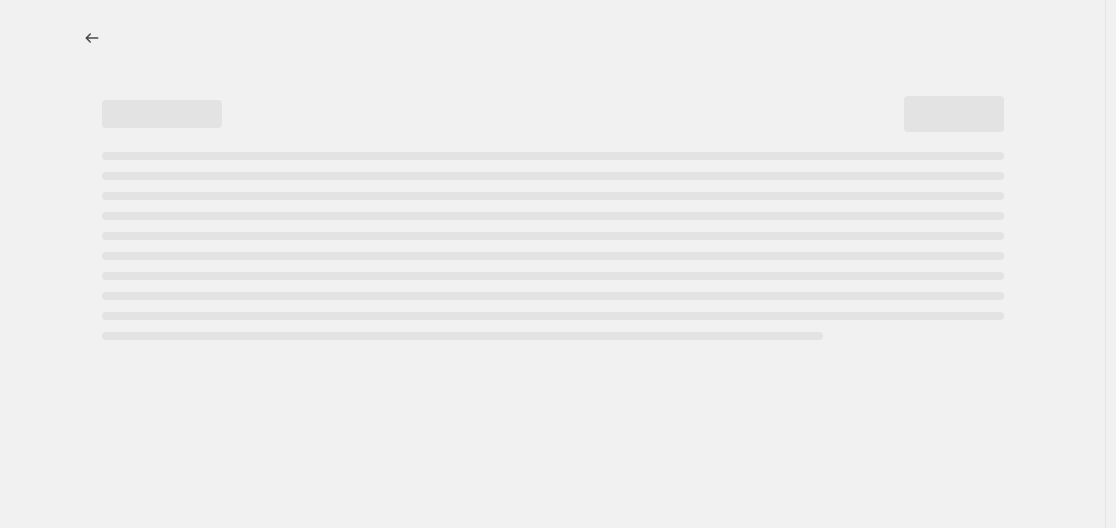scroll, scrollTop: 0, scrollLeft: 0, axis: both 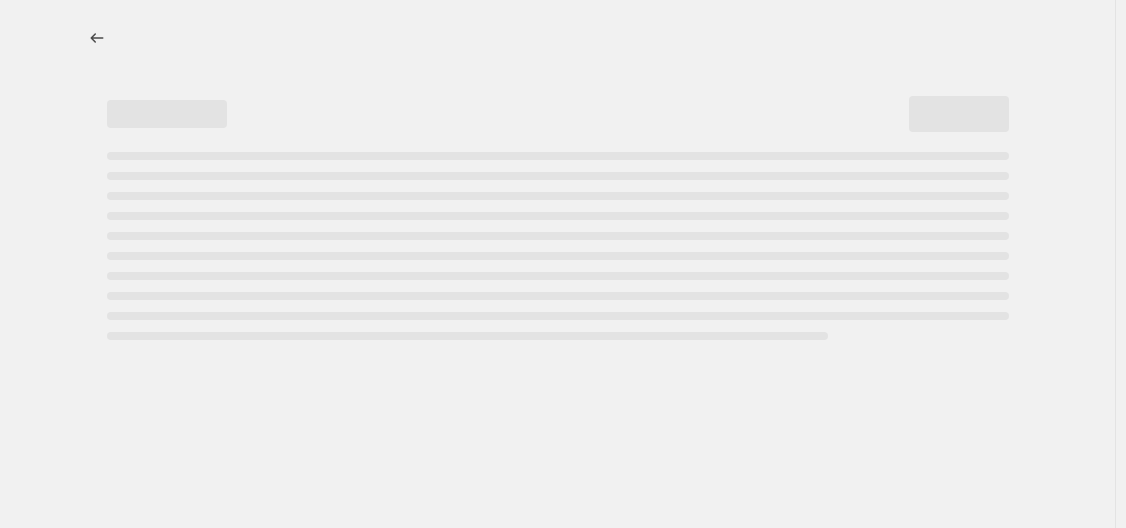 select on "percentage" 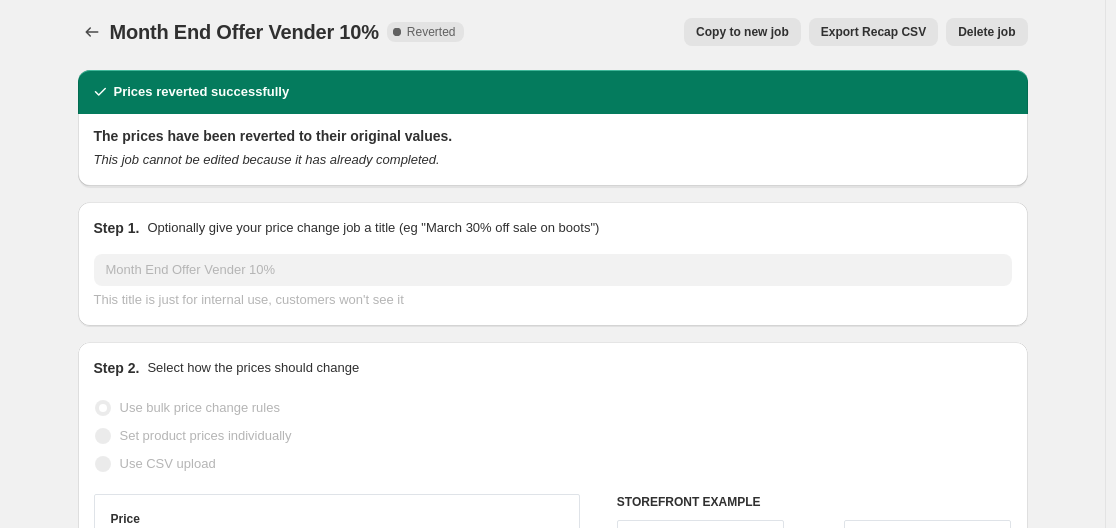 scroll, scrollTop: 0, scrollLeft: 0, axis: both 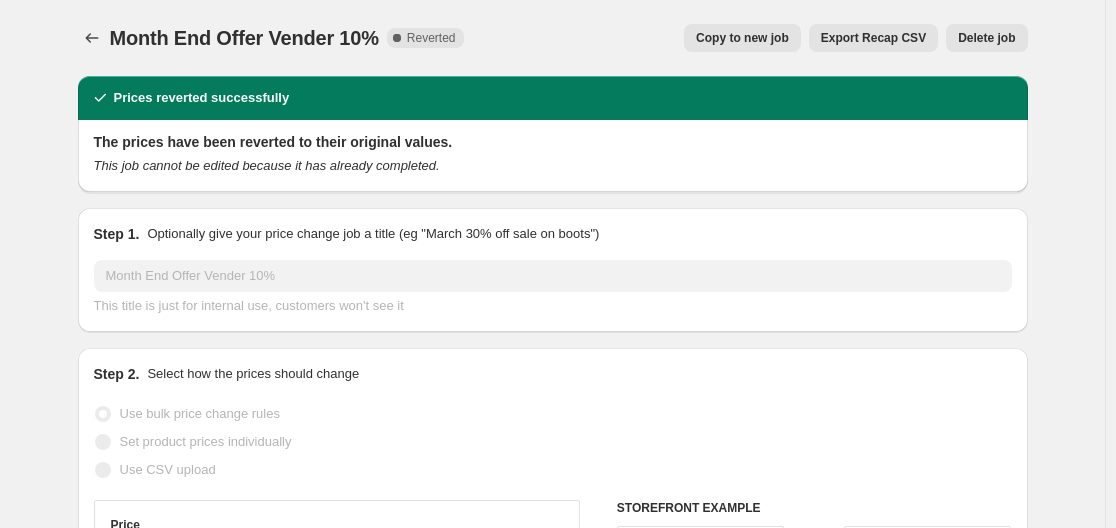 click on "Copy to new job" at bounding box center (742, 38) 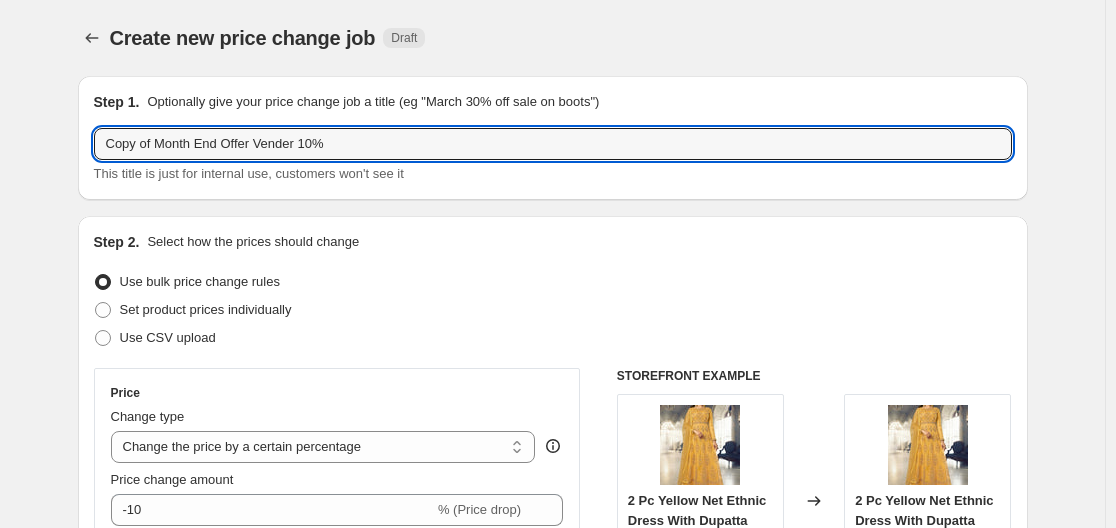 drag, startPoint x: 164, startPoint y: 144, endPoint x: 87, endPoint y: 130, distance: 78.26238 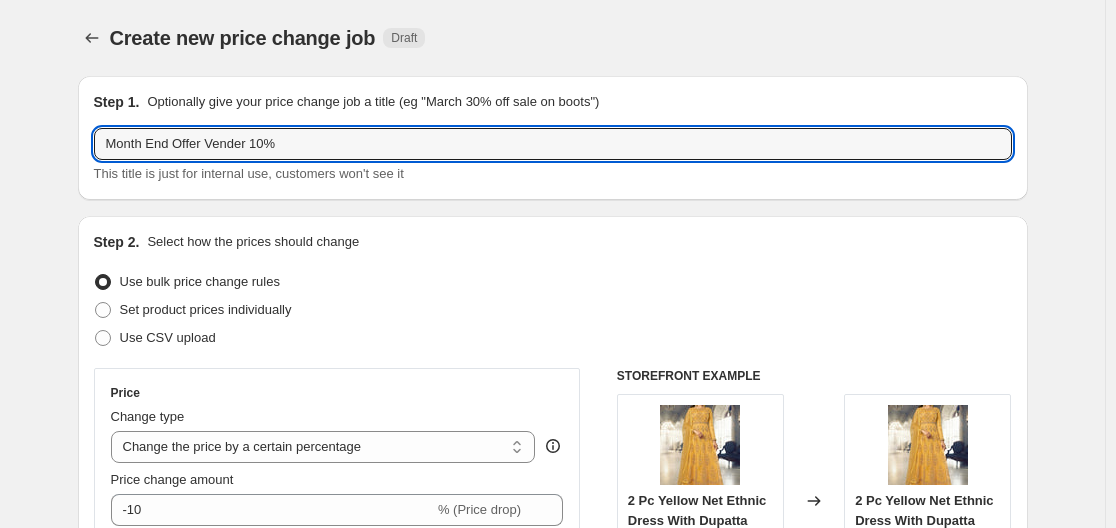 drag, startPoint x: 292, startPoint y: 142, endPoint x: 10, endPoint y: 123, distance: 282.63934 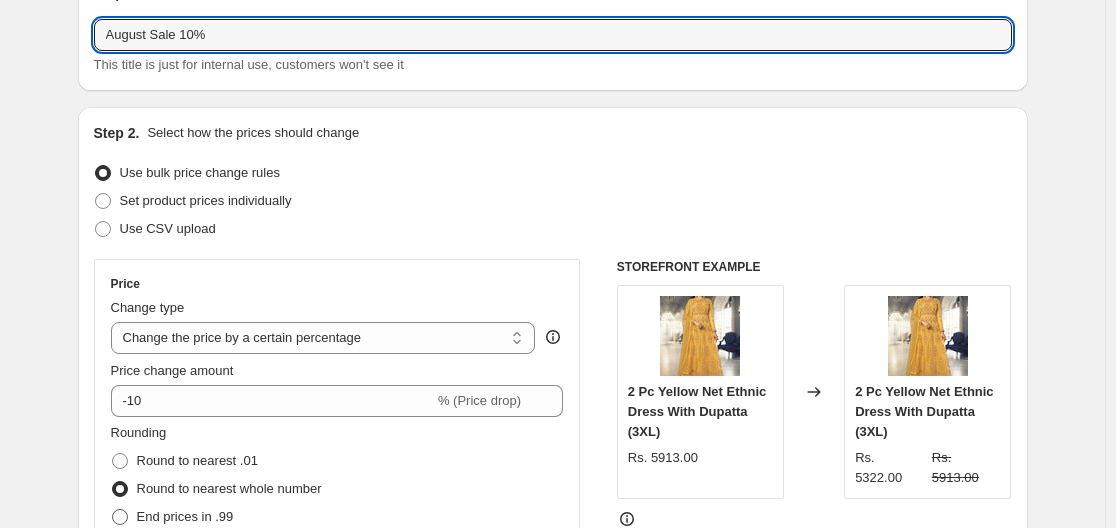 scroll, scrollTop: 100, scrollLeft: 0, axis: vertical 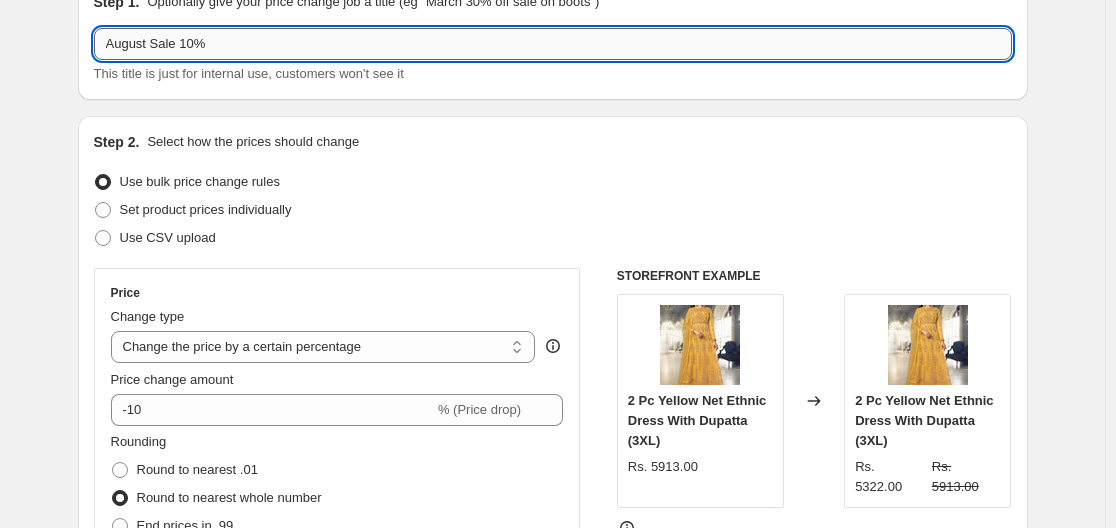 click on "August Sale 10%" at bounding box center [553, 44] 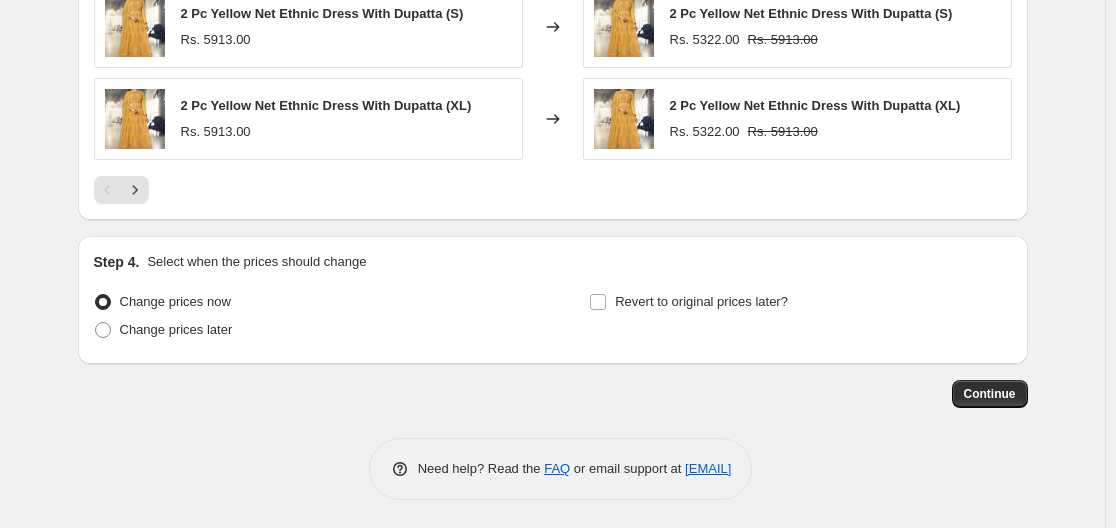 scroll, scrollTop: 1917, scrollLeft: 0, axis: vertical 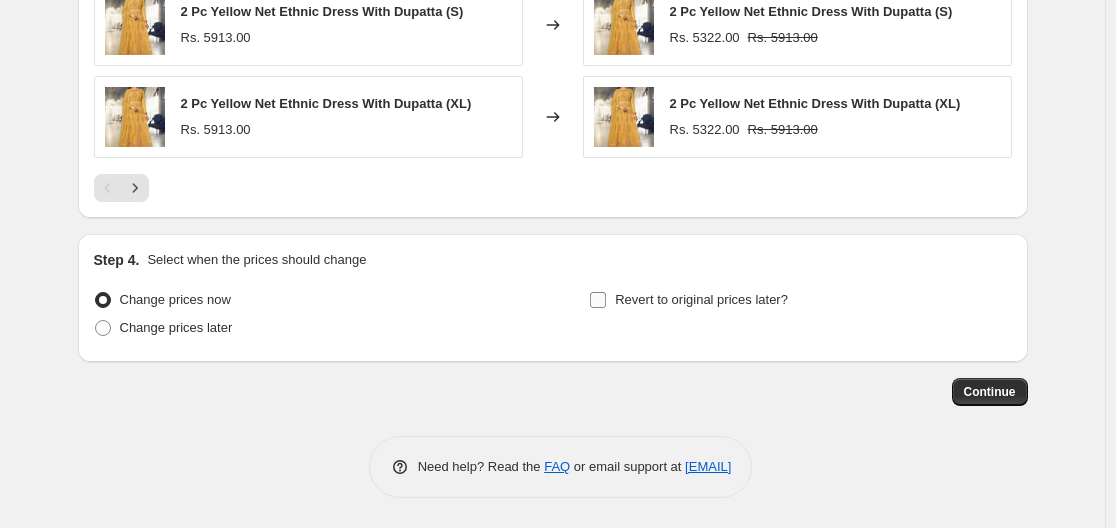 type on "August Sale 10%" 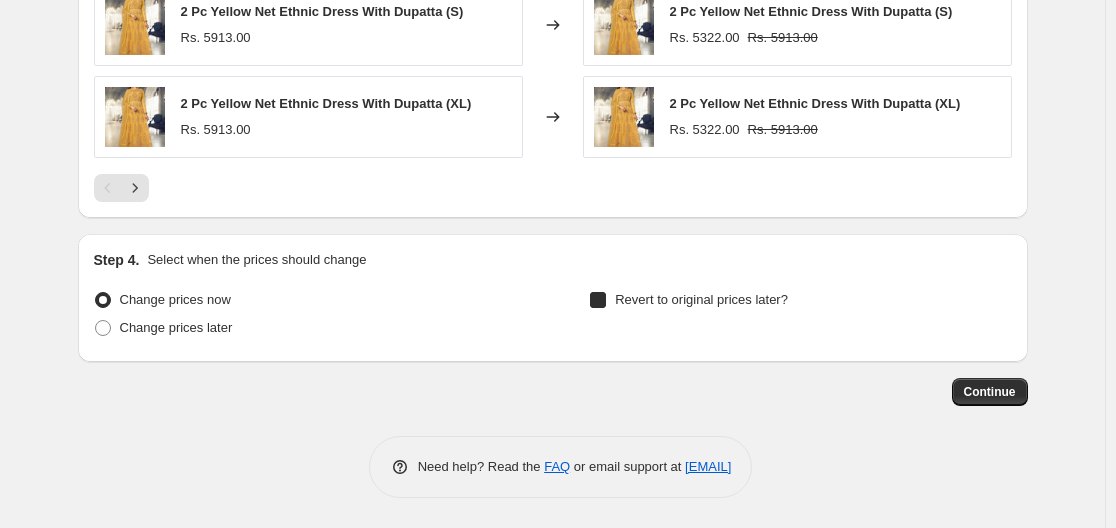 checkbox on "true" 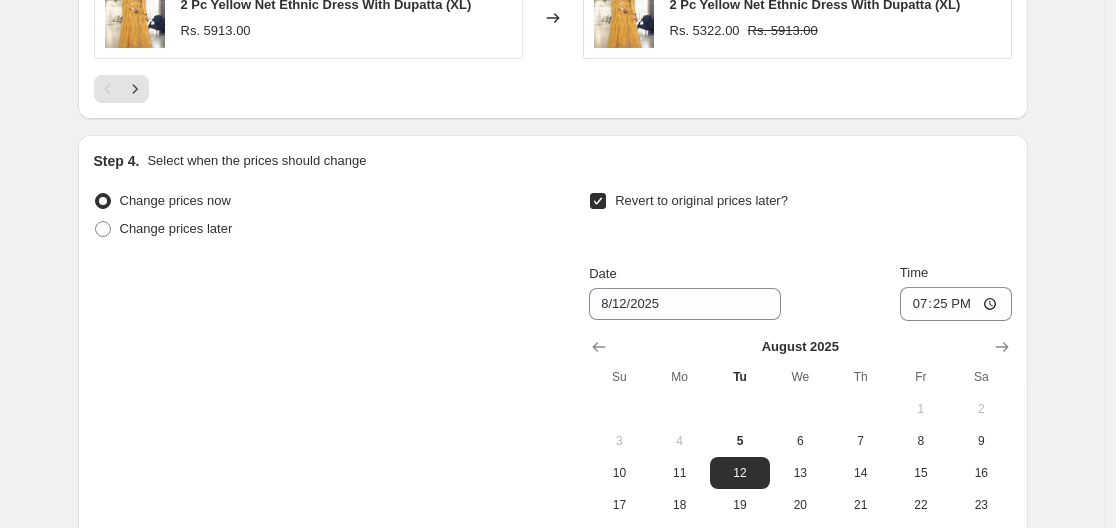 scroll, scrollTop: 2291, scrollLeft: 0, axis: vertical 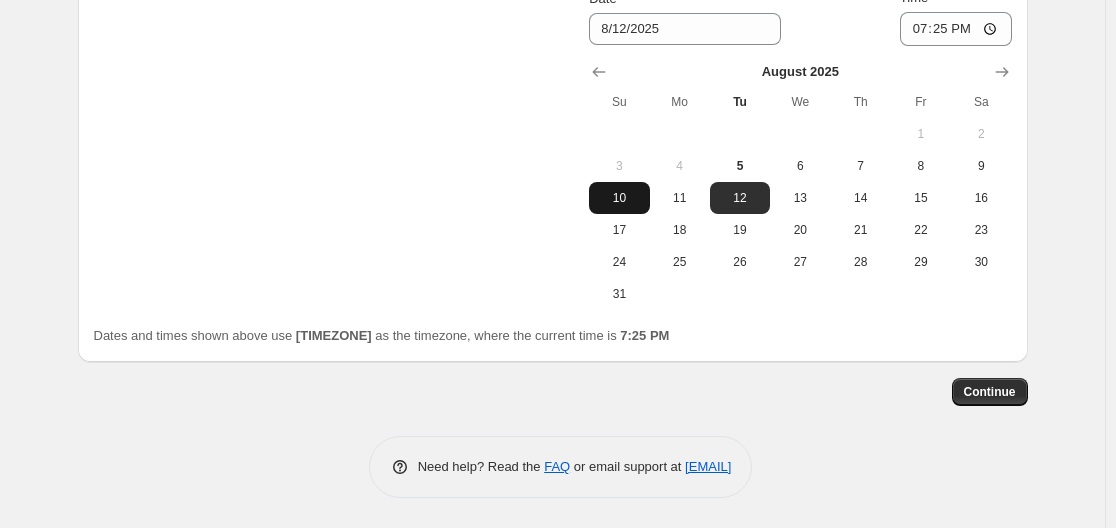 click on "10" at bounding box center [619, 198] 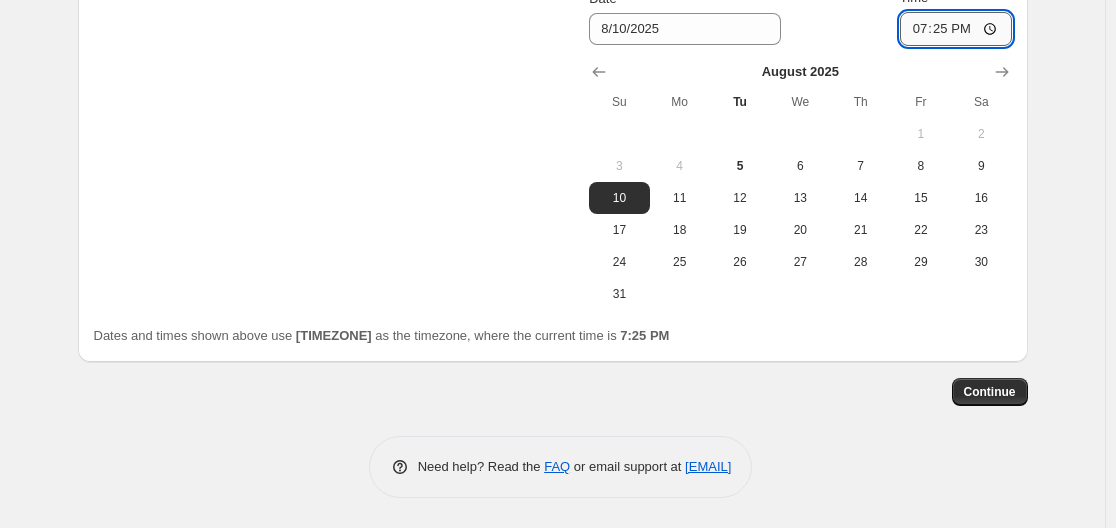 click on "19:25" at bounding box center (956, 29) 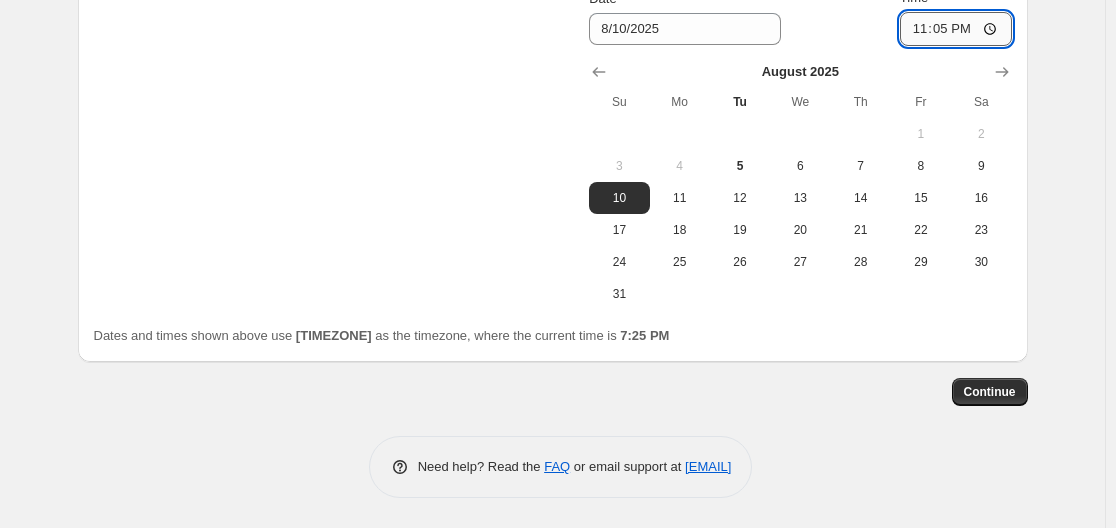 type on "23:59" 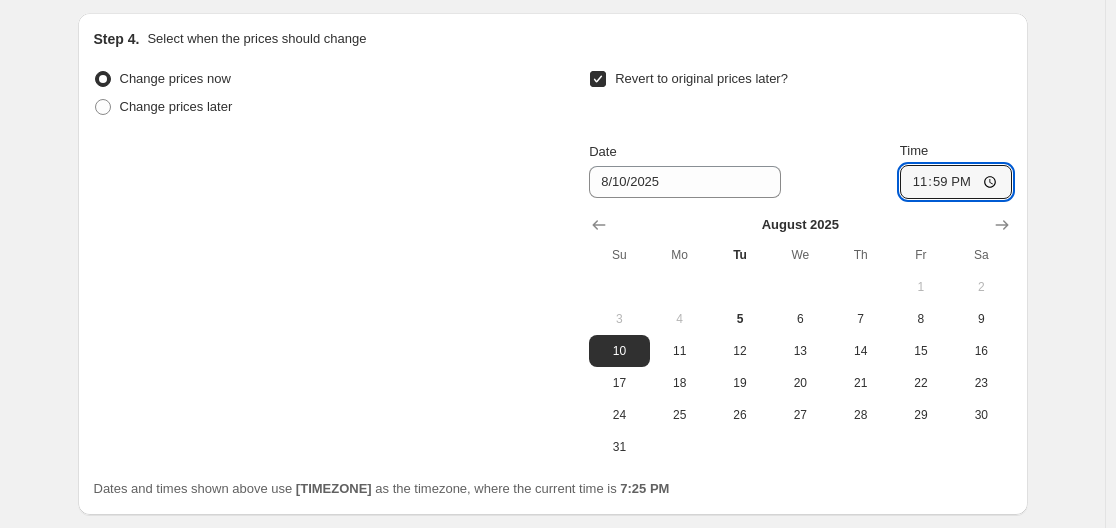 scroll, scrollTop: 2291, scrollLeft: 0, axis: vertical 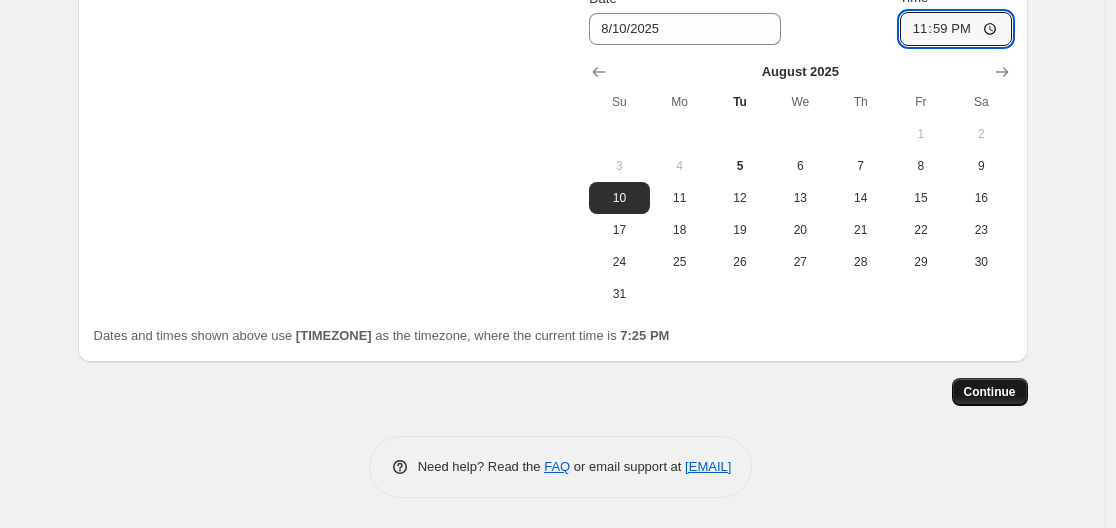 click on "Continue" at bounding box center [990, 392] 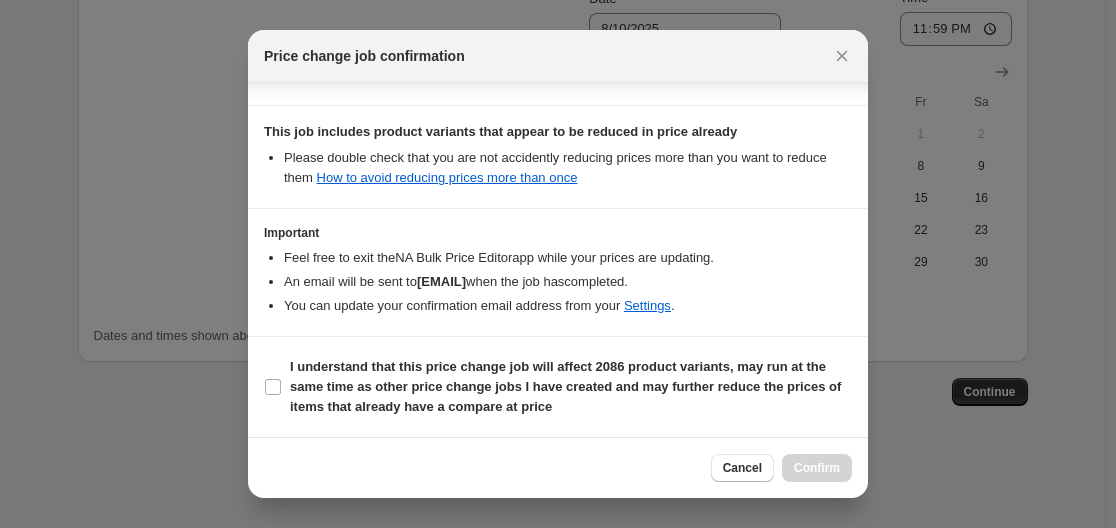 scroll, scrollTop: 568, scrollLeft: 0, axis: vertical 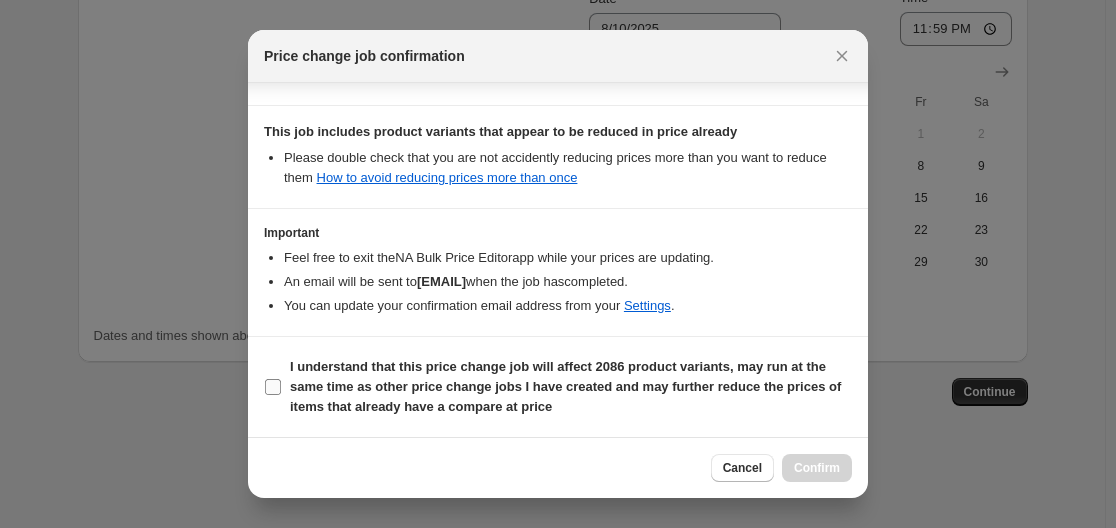 click on "I understand that this price change job will affect 2086 product variants, may run at the same time as other price change jobs I have created and may further reduce the prices of items that already have a compare at price" at bounding box center (565, 386) 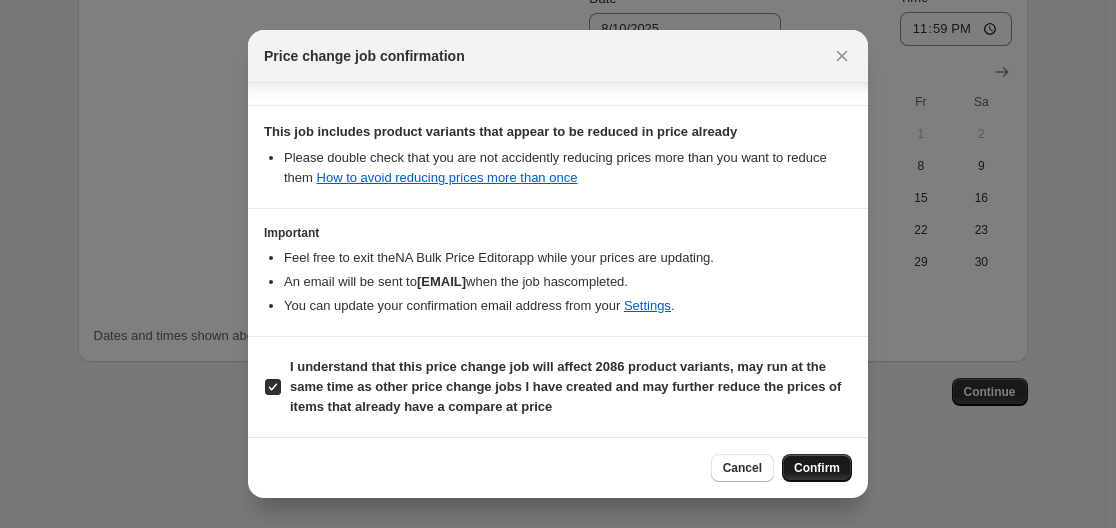 click on "Confirm" at bounding box center (817, 468) 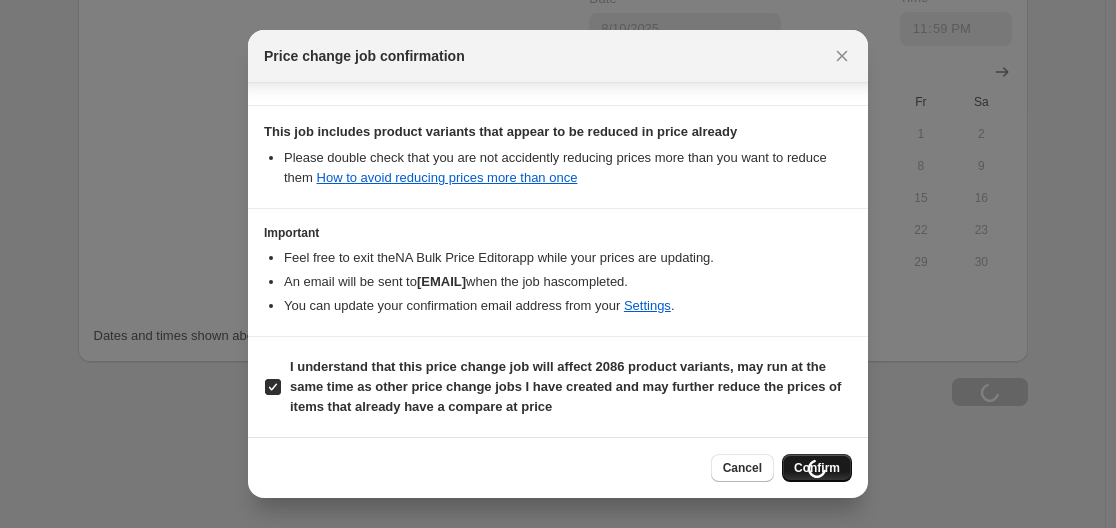scroll, scrollTop: 2359, scrollLeft: 0, axis: vertical 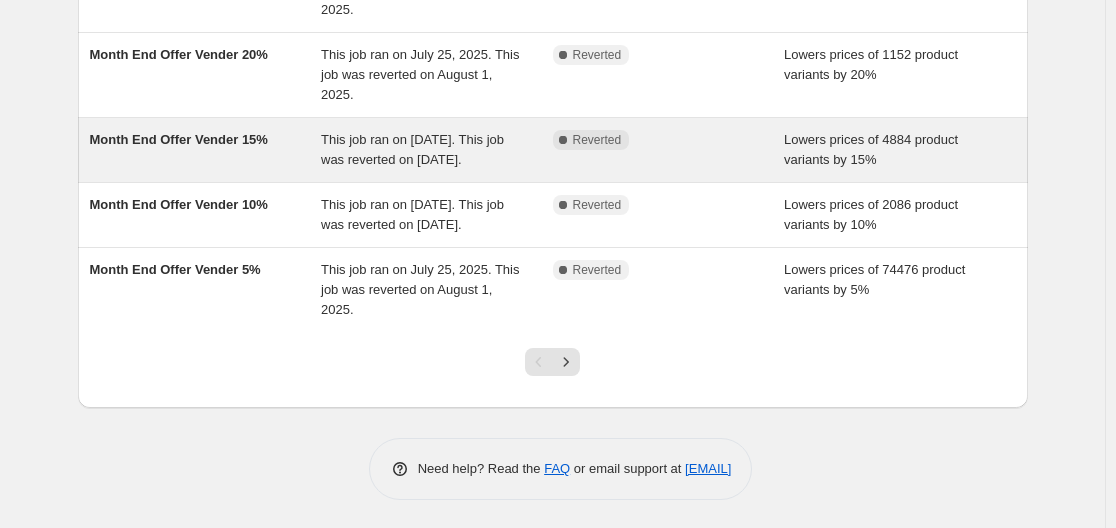 click on "Complete Reverted" at bounding box center (654, 140) 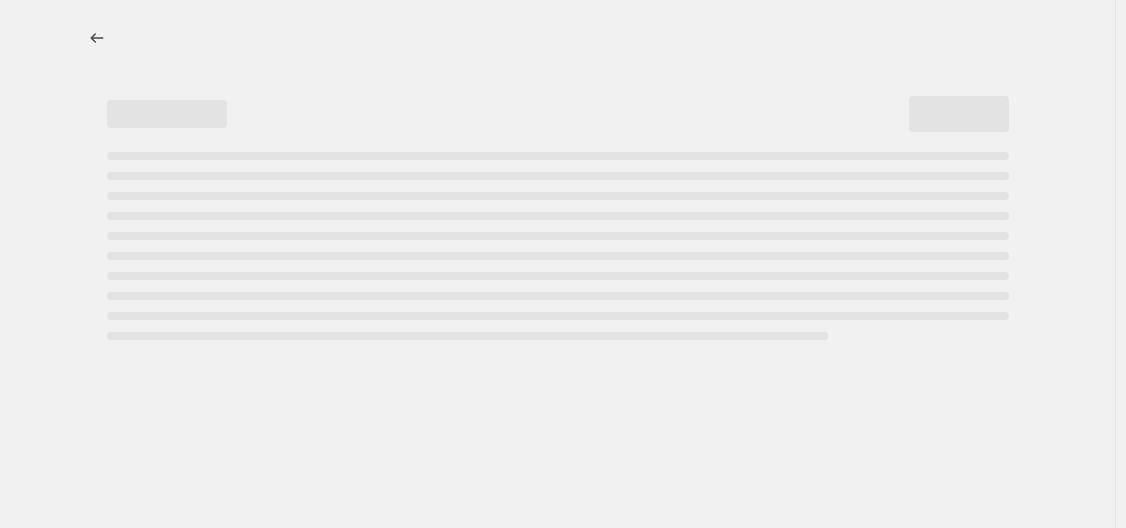 select on "percentage" 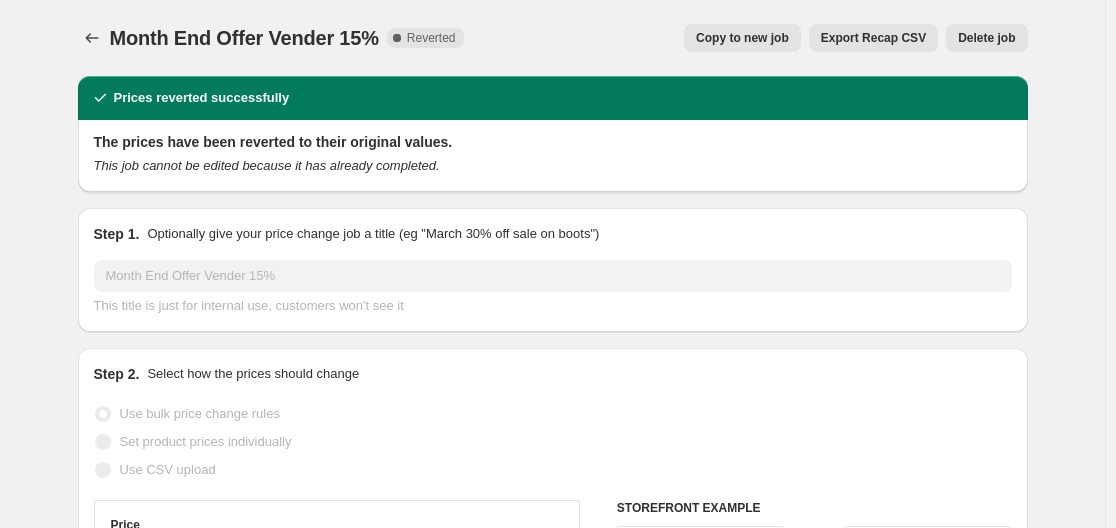click on "Copy to new job" at bounding box center [742, 38] 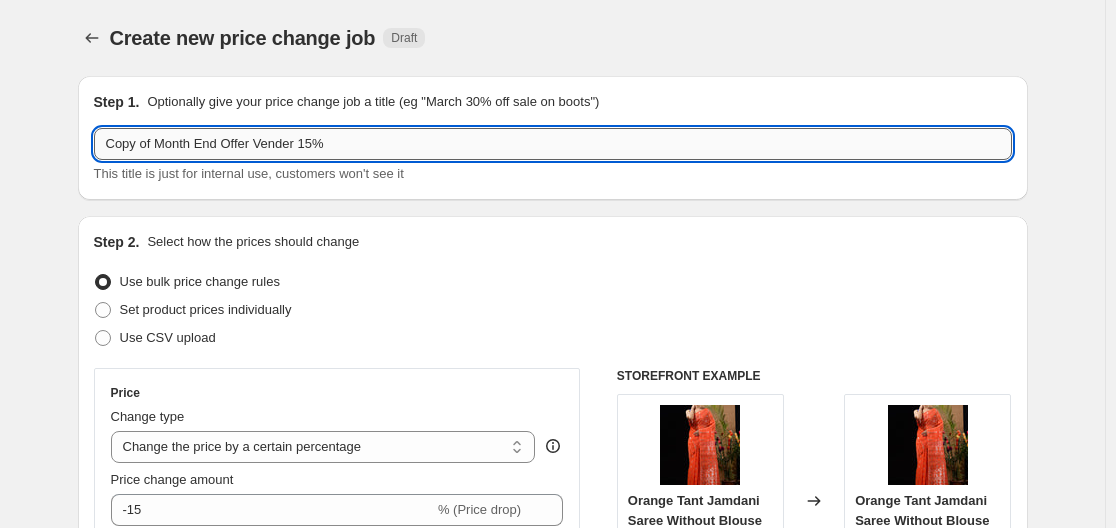 click on "Copy of Month End Offer Vender 15%" at bounding box center [553, 144] 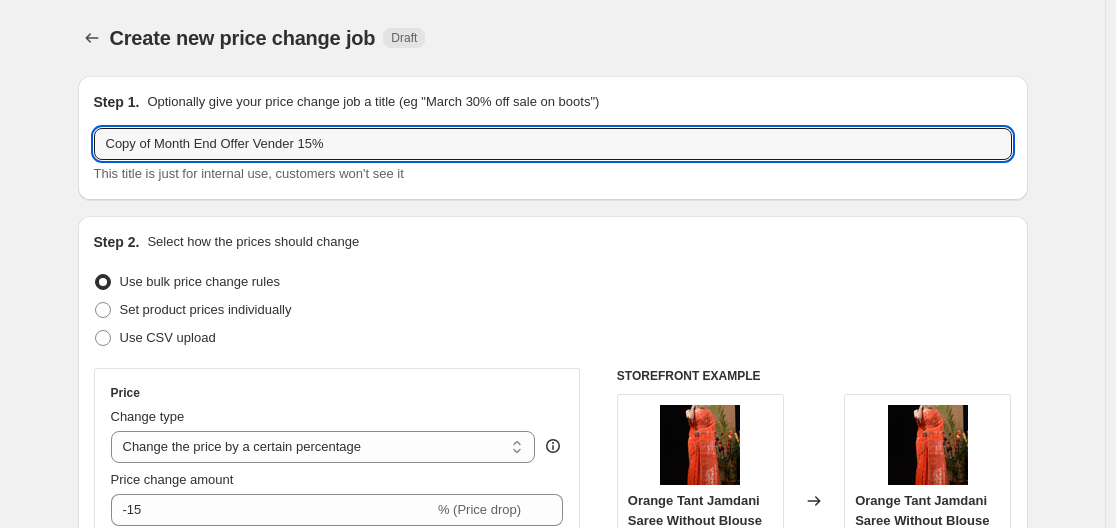 drag, startPoint x: 303, startPoint y: 141, endPoint x: 105, endPoint y: 126, distance: 198.56737 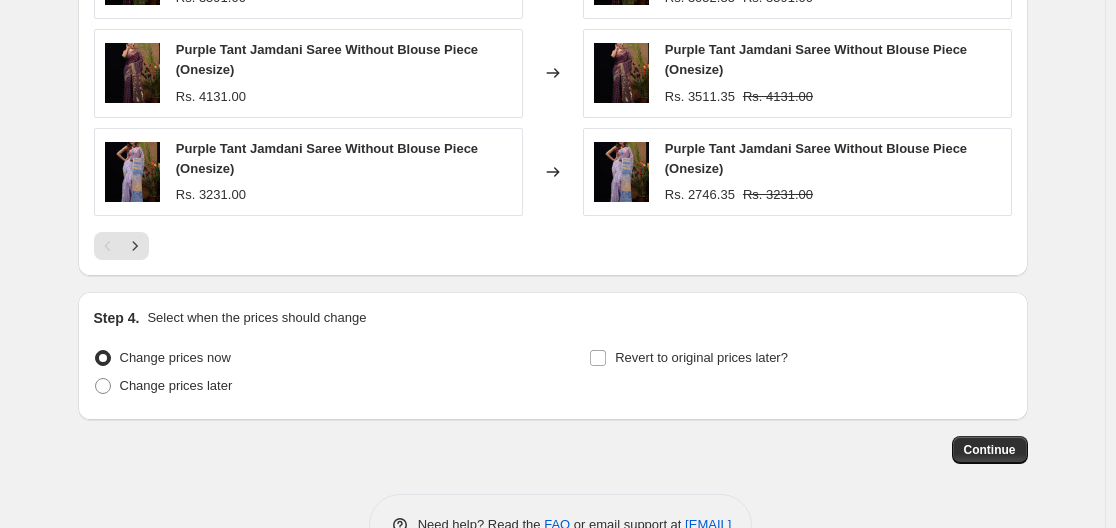 scroll, scrollTop: 1817, scrollLeft: 0, axis: vertical 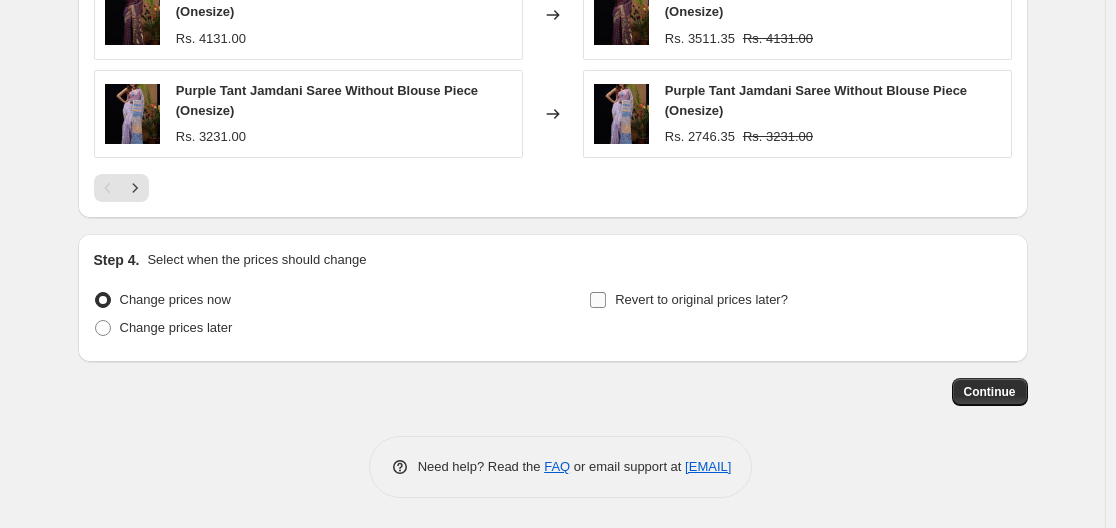 type on "Aug Sale 15%" 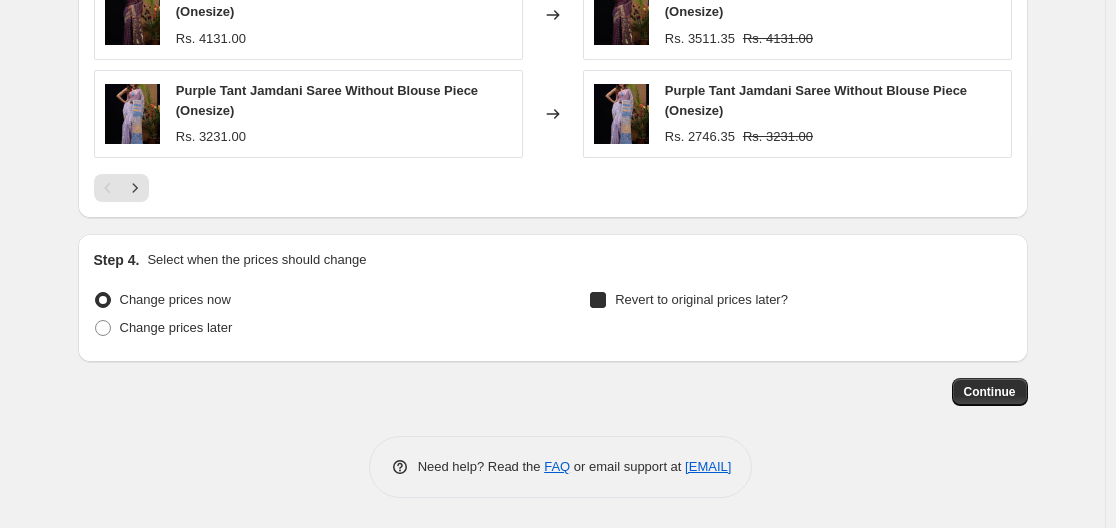 checkbox on "true" 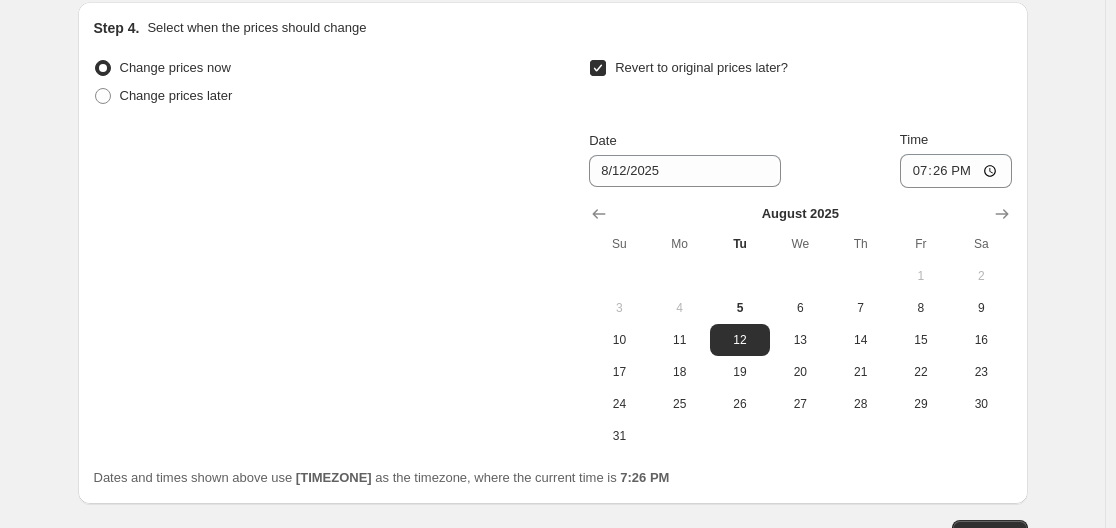 scroll, scrollTop: 2117, scrollLeft: 0, axis: vertical 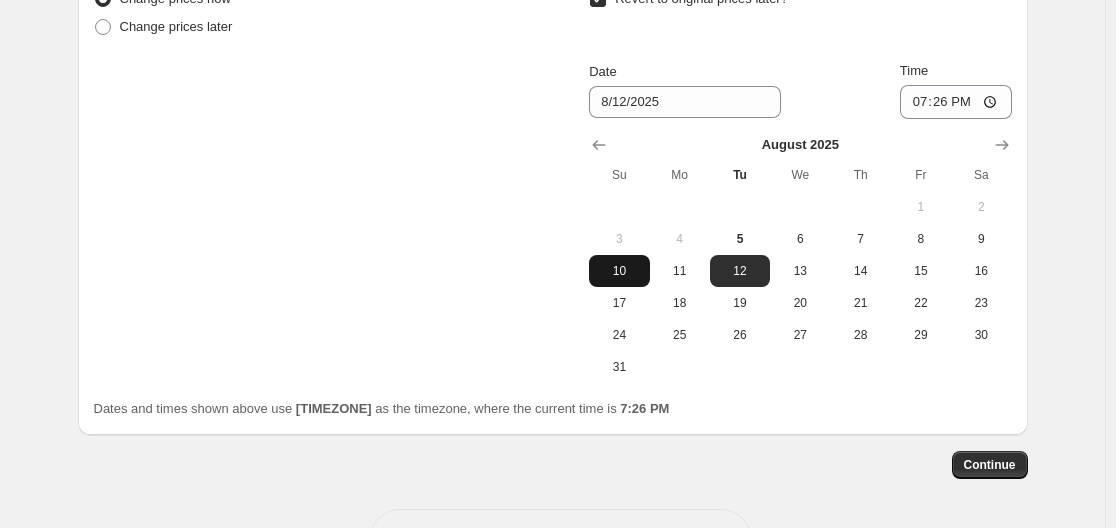 click on "10" at bounding box center [619, 271] 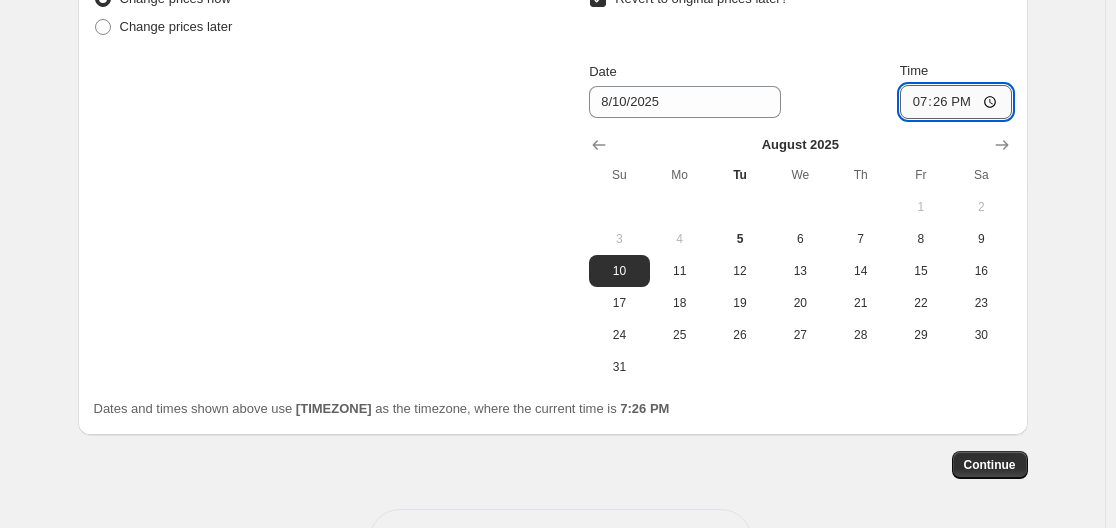 click on "19:26" at bounding box center (956, 102) 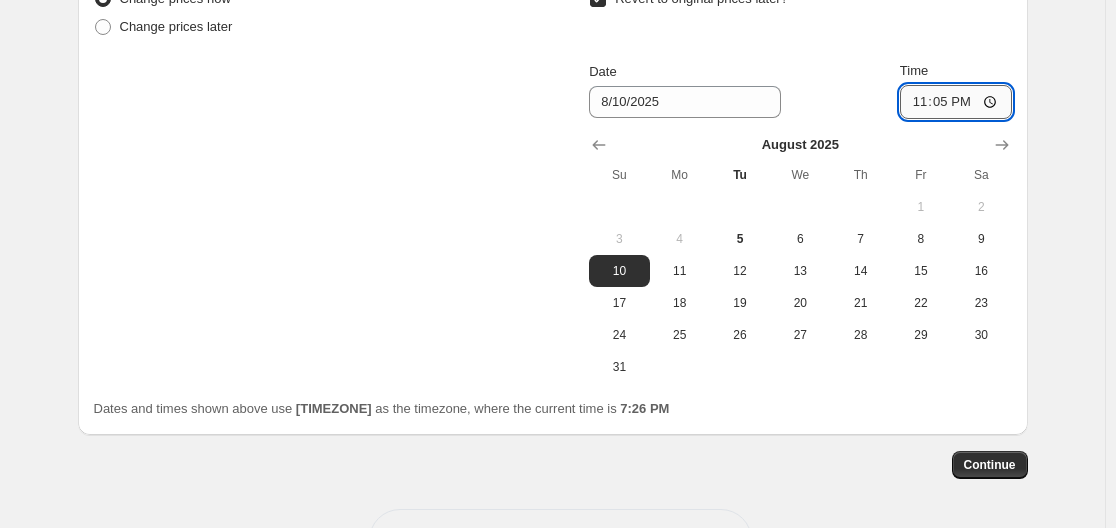 type on "23:59" 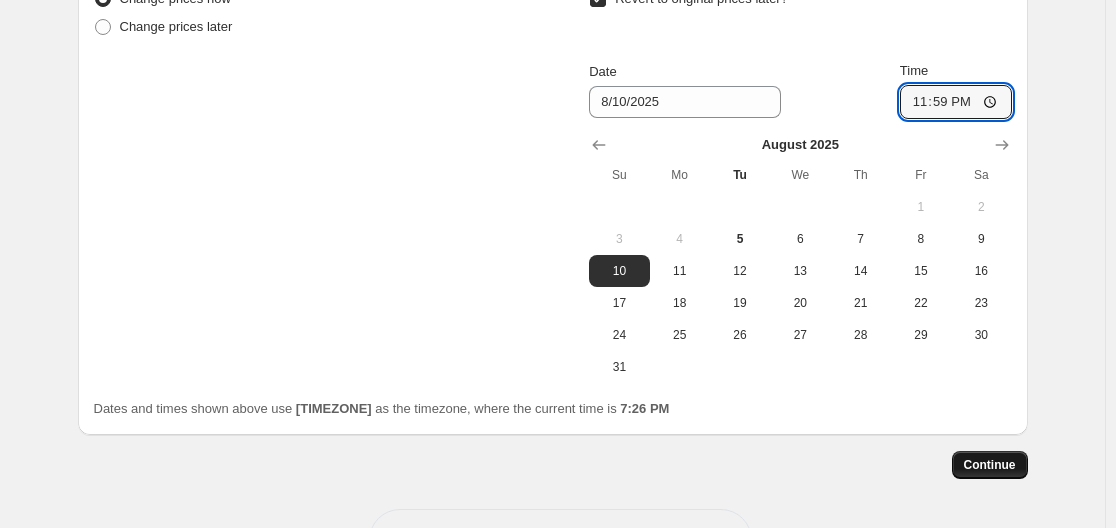 click on "Continue" at bounding box center [990, 465] 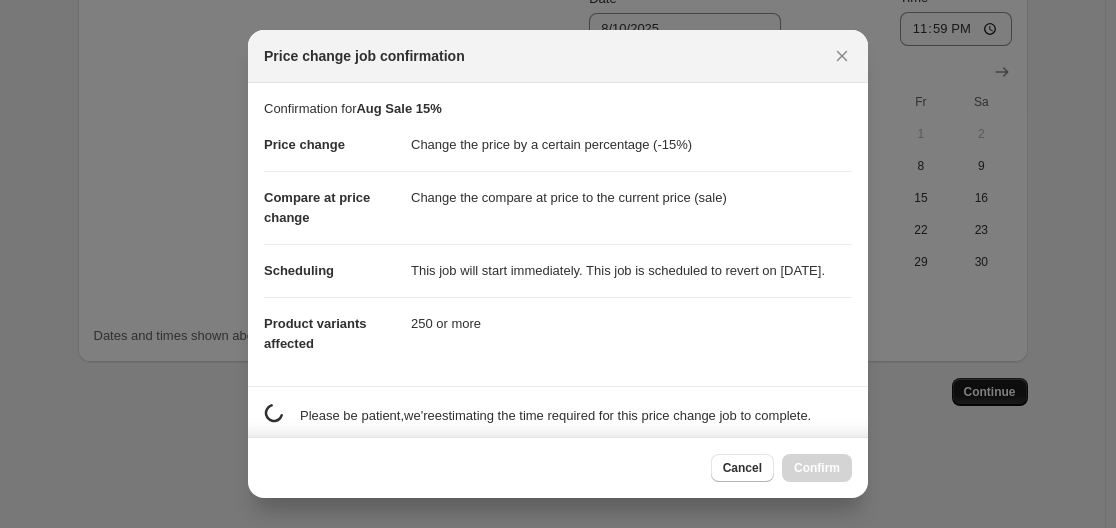 scroll, scrollTop: 2117, scrollLeft: 0, axis: vertical 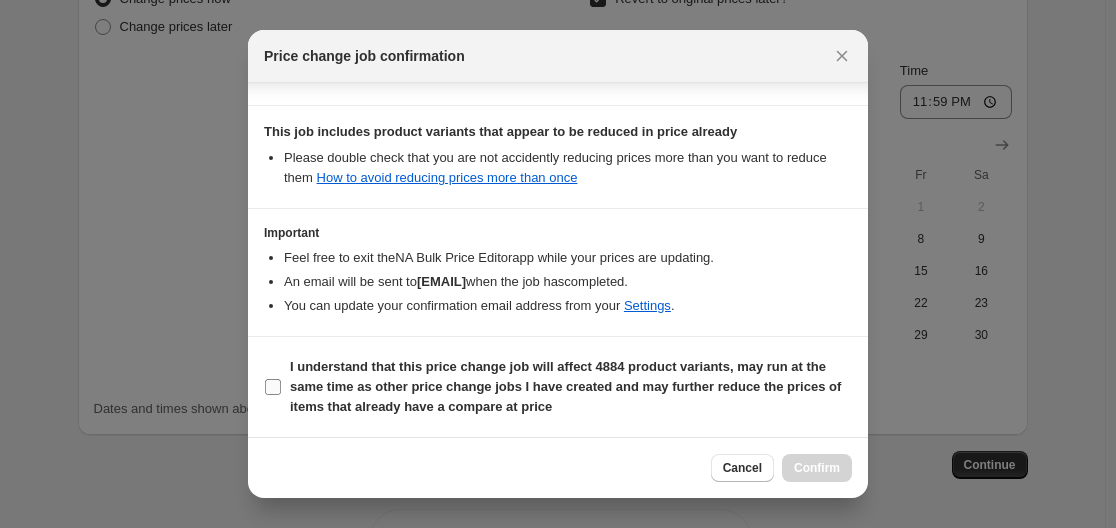 click on "I understand that this price change job will affect 4884 product variants, may run at the same time as other price change jobs I have created and may further reduce the prices of items that already have a compare at price" at bounding box center (565, 386) 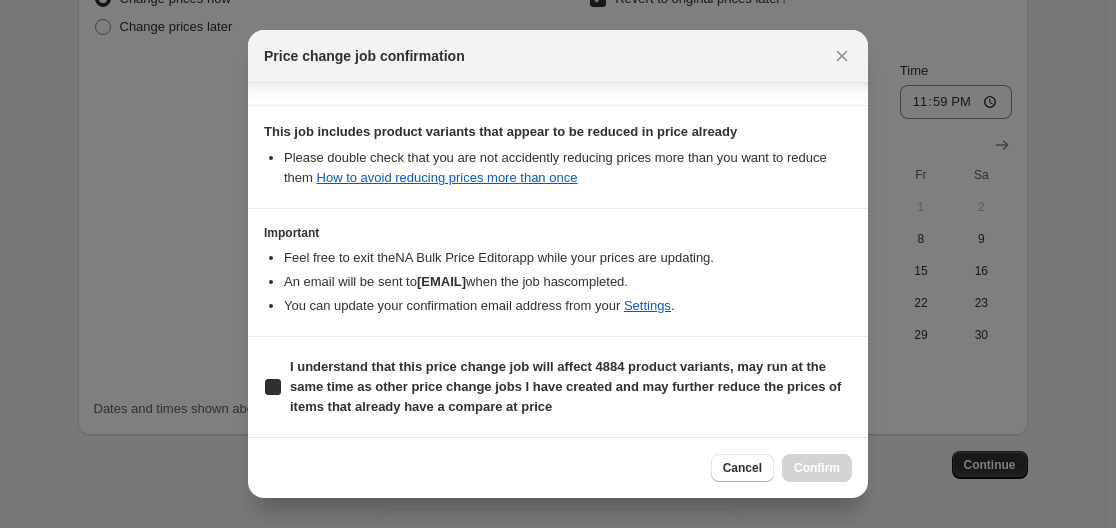 checkbox on "true" 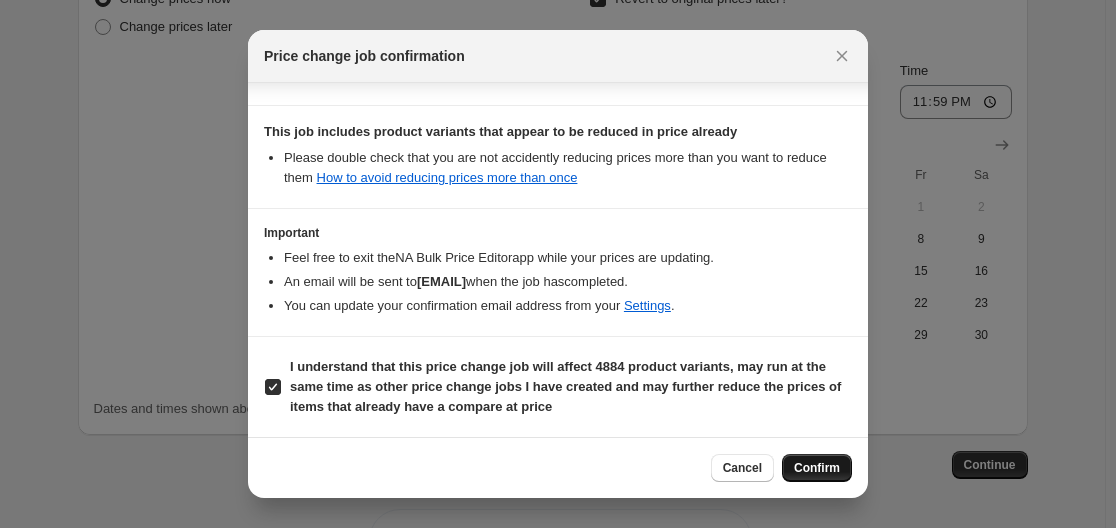 click on "Confirm" at bounding box center [817, 468] 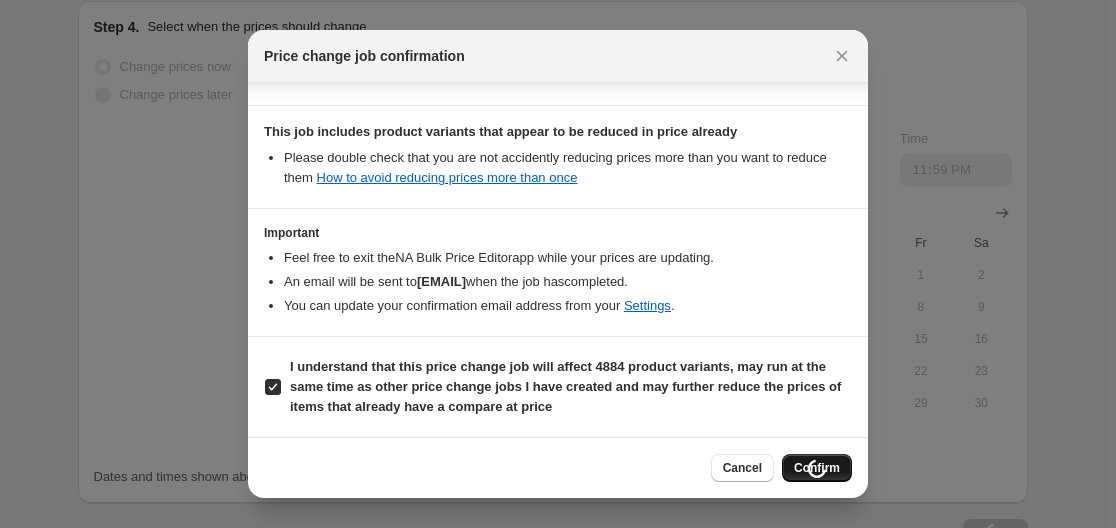 scroll, scrollTop: 2185, scrollLeft: 0, axis: vertical 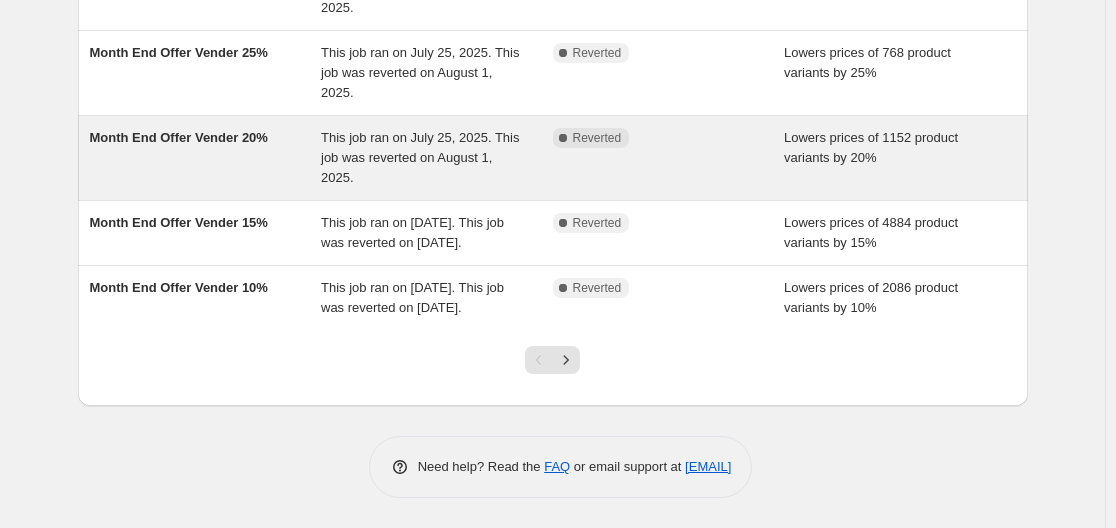 click on "This job ran on July 25, 2025. This job was reverted on August 1, 2025." at bounding box center [420, 157] 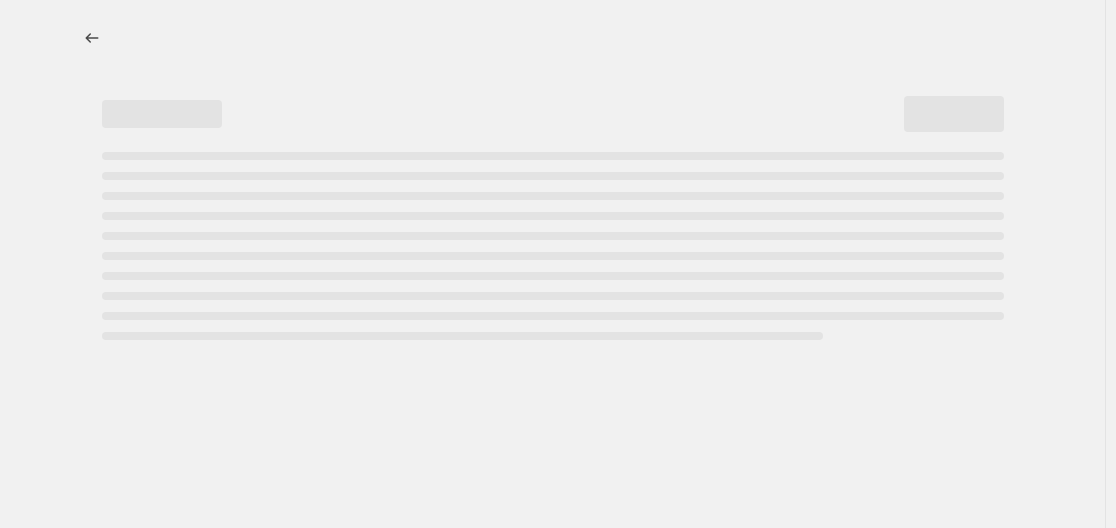 select on "percentage" 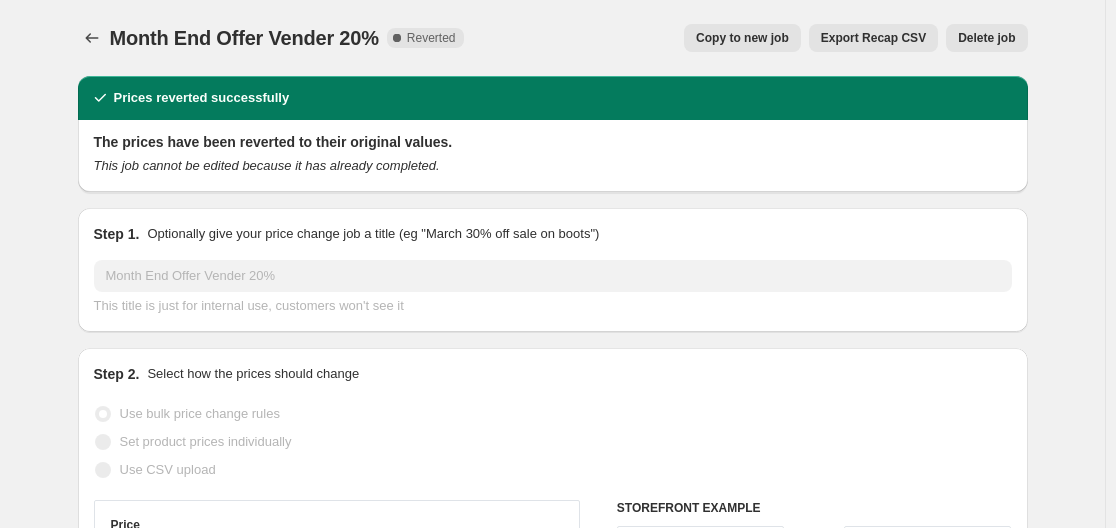 click on "Copy to new job" at bounding box center (742, 38) 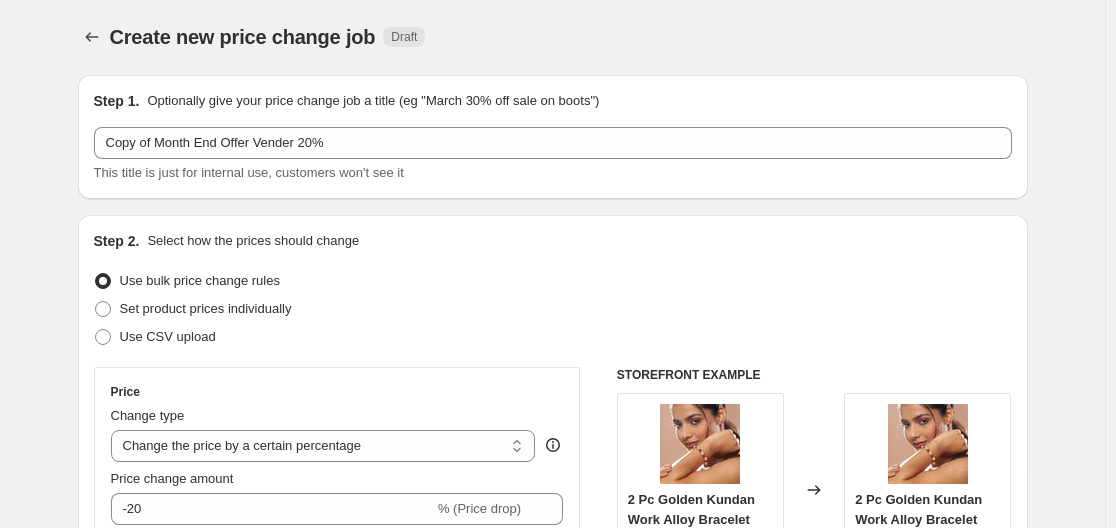 scroll, scrollTop: 0, scrollLeft: 0, axis: both 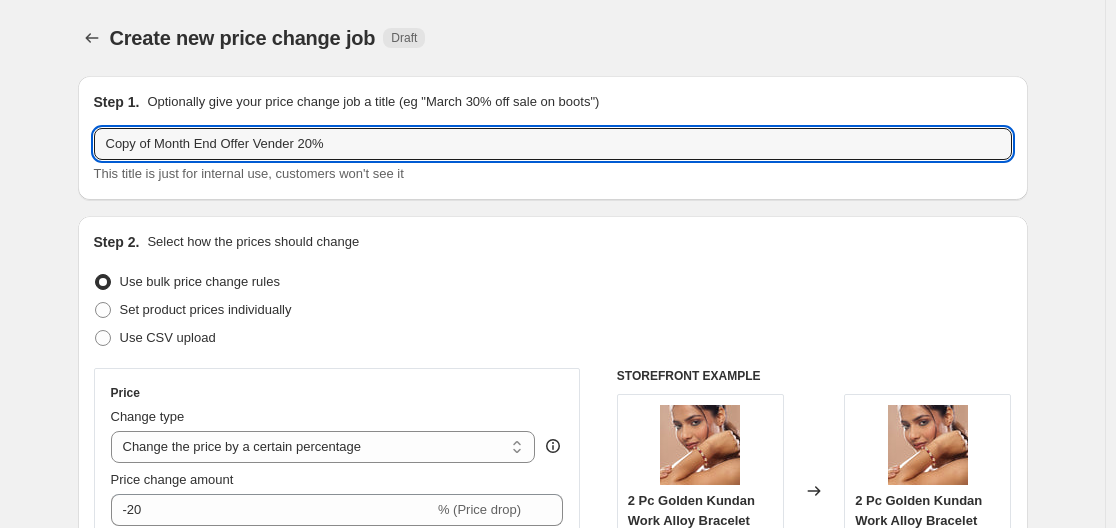 drag, startPoint x: 301, startPoint y: 137, endPoint x: 98, endPoint y: 93, distance: 207.71375 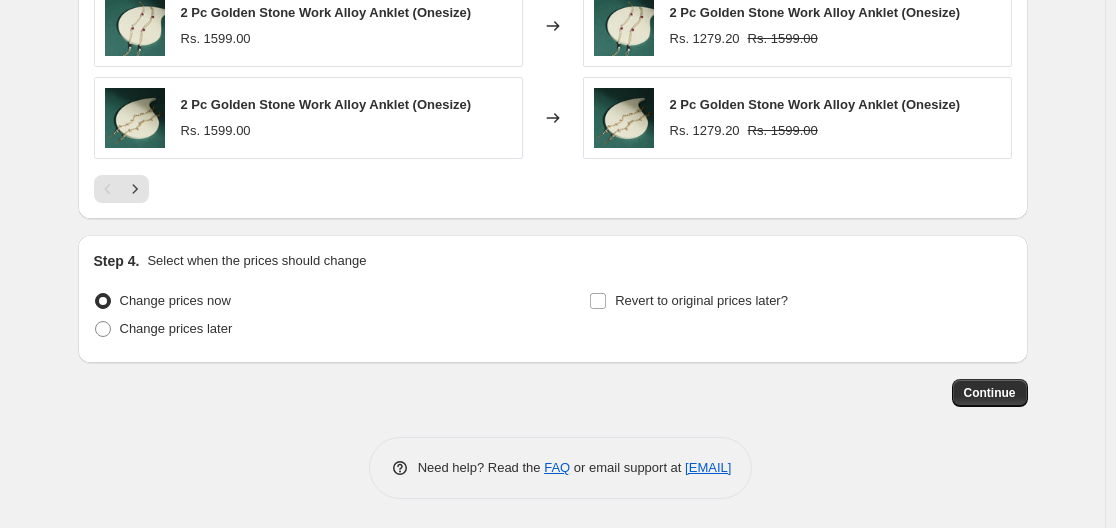 scroll, scrollTop: 1741, scrollLeft: 0, axis: vertical 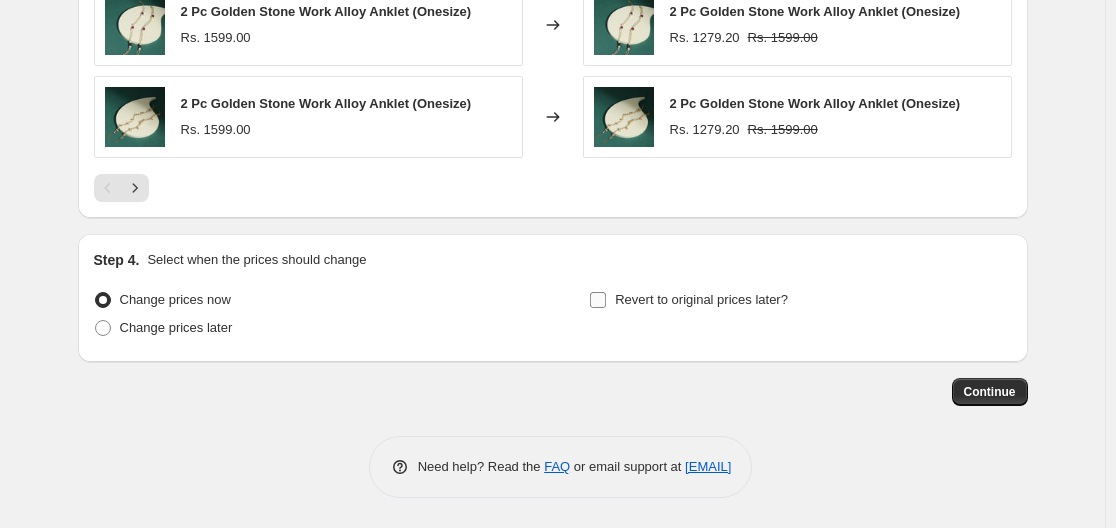 type on "Aug Sale 20%" 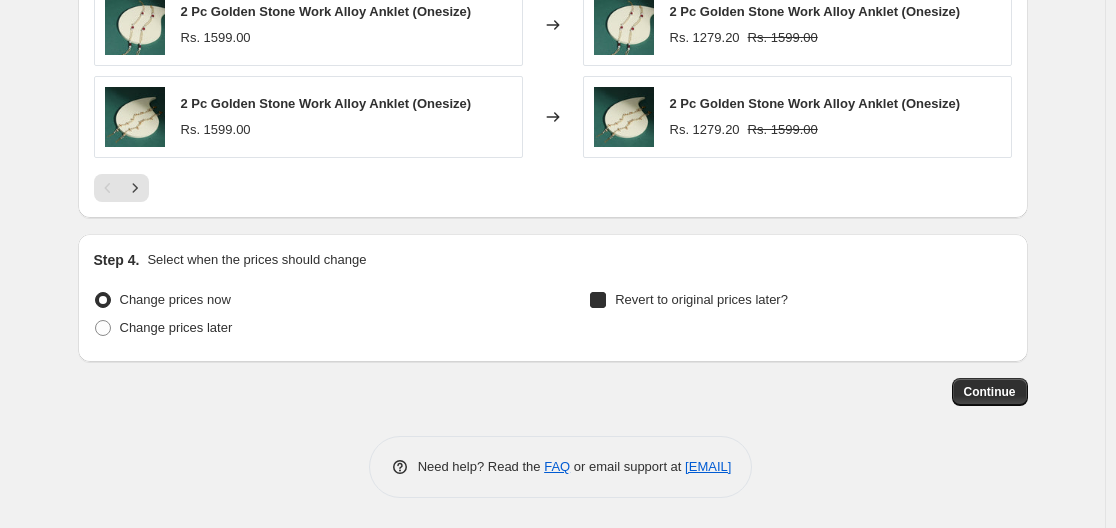 checkbox on "true" 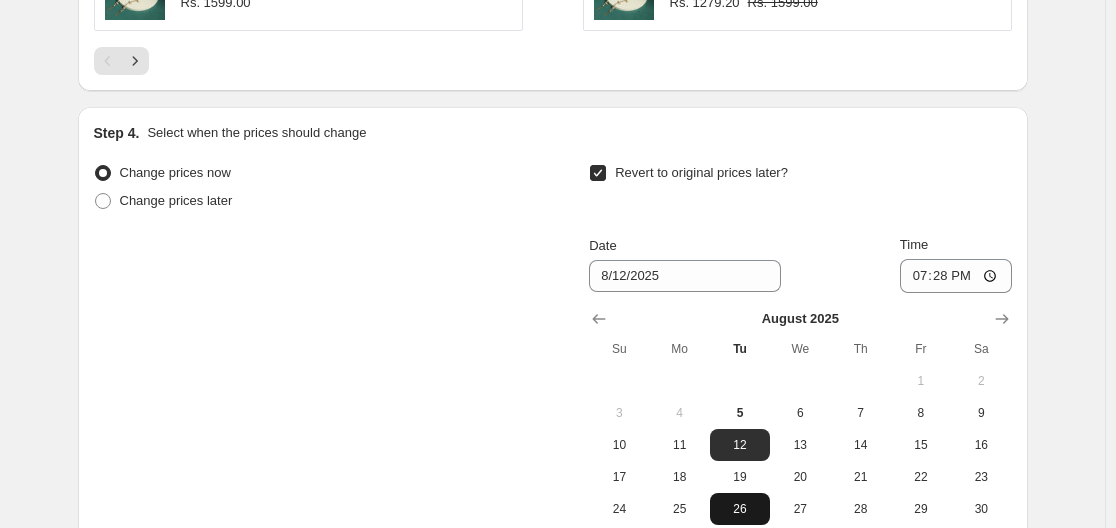 scroll, scrollTop: 2041, scrollLeft: 0, axis: vertical 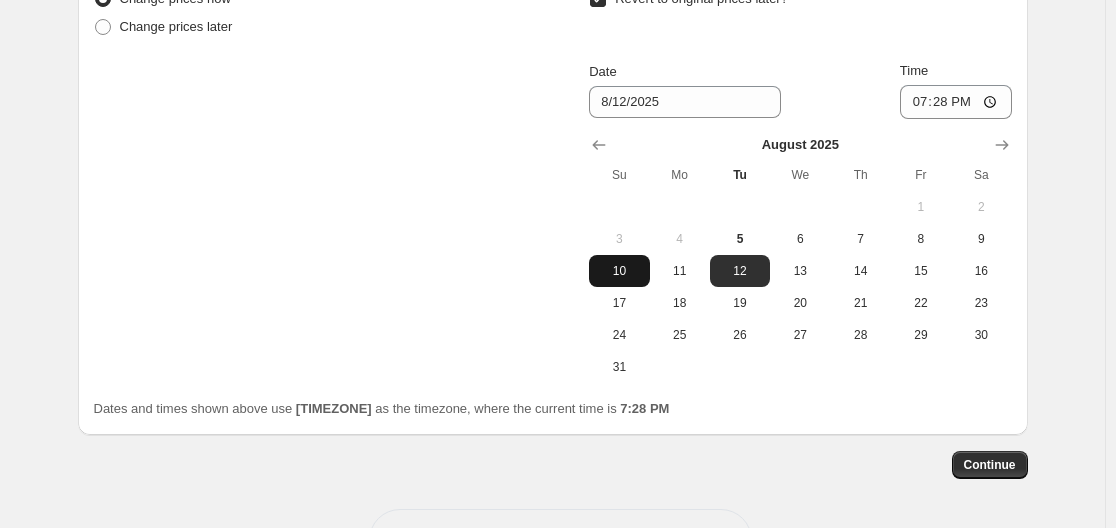 click on "10" at bounding box center (619, 271) 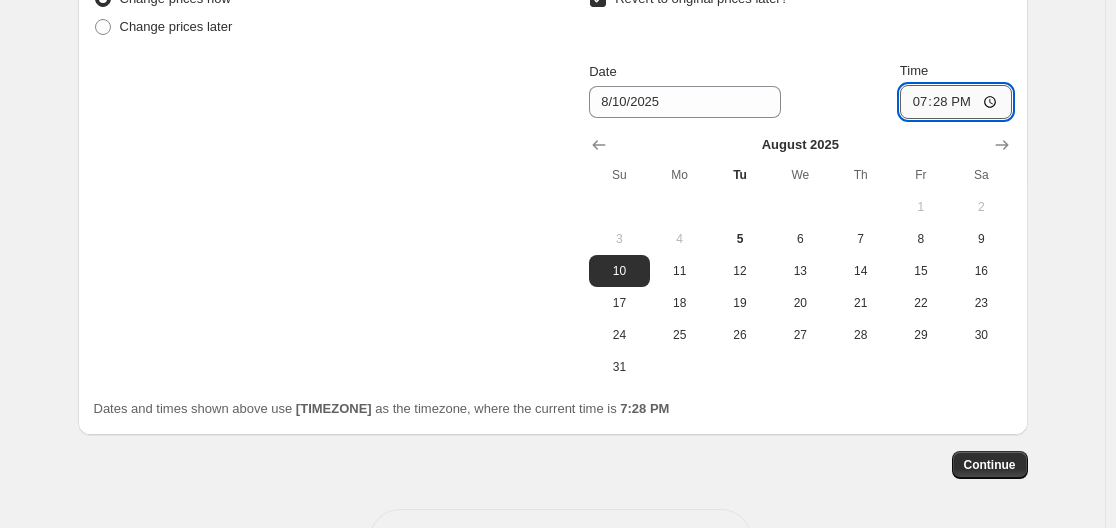 click on "19:28" at bounding box center [956, 102] 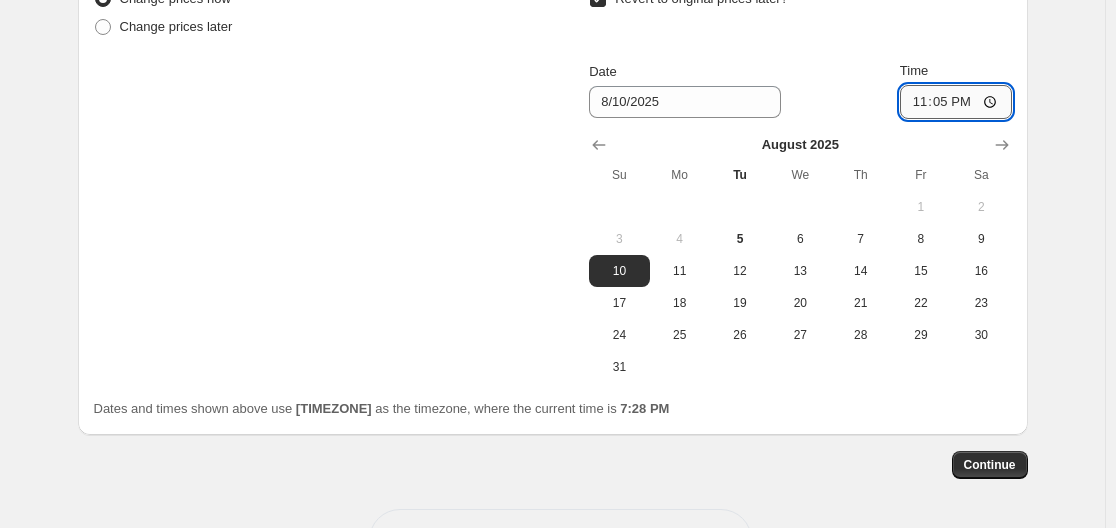 type on "23:59" 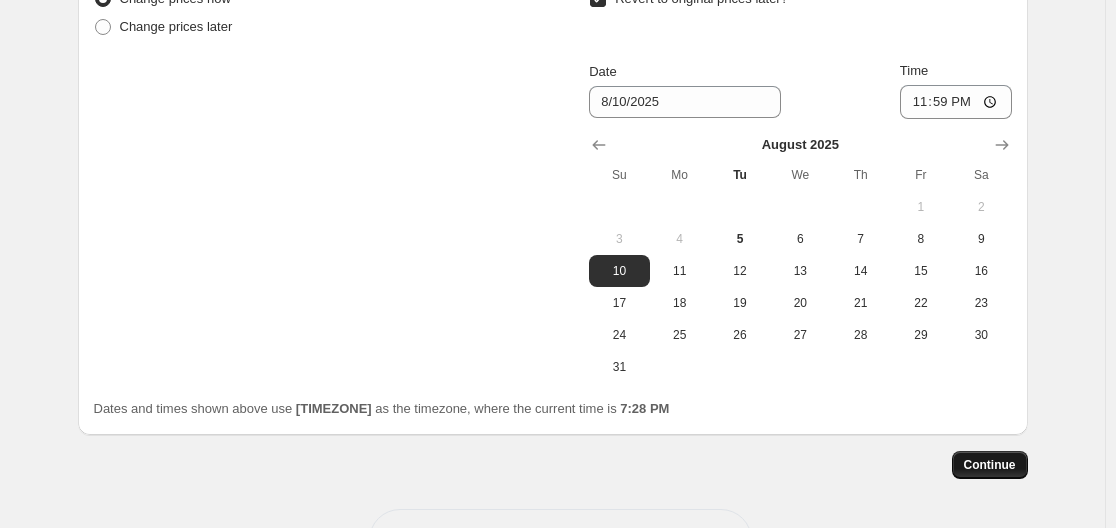 click on "Continue" at bounding box center [990, 465] 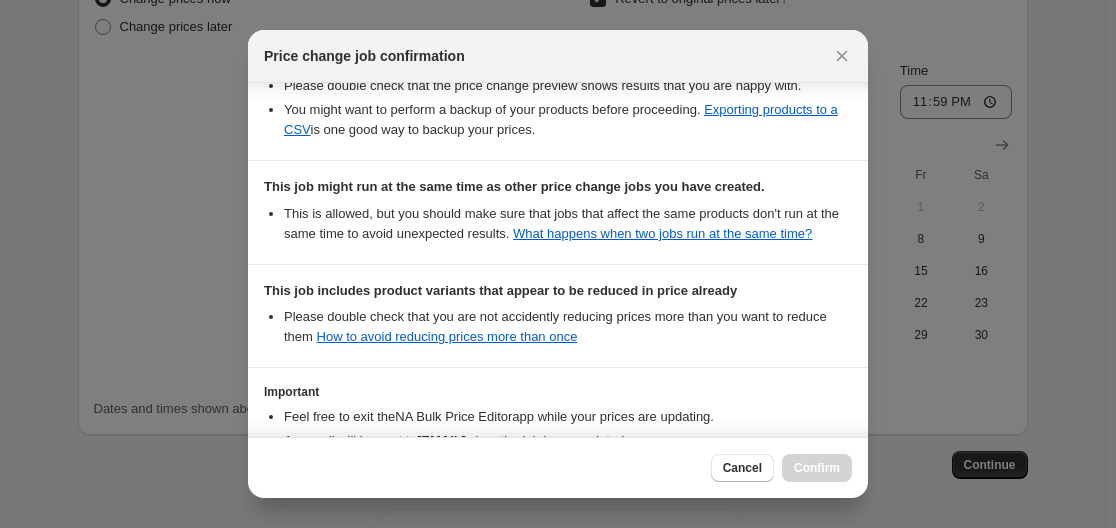 scroll, scrollTop: 568, scrollLeft: 0, axis: vertical 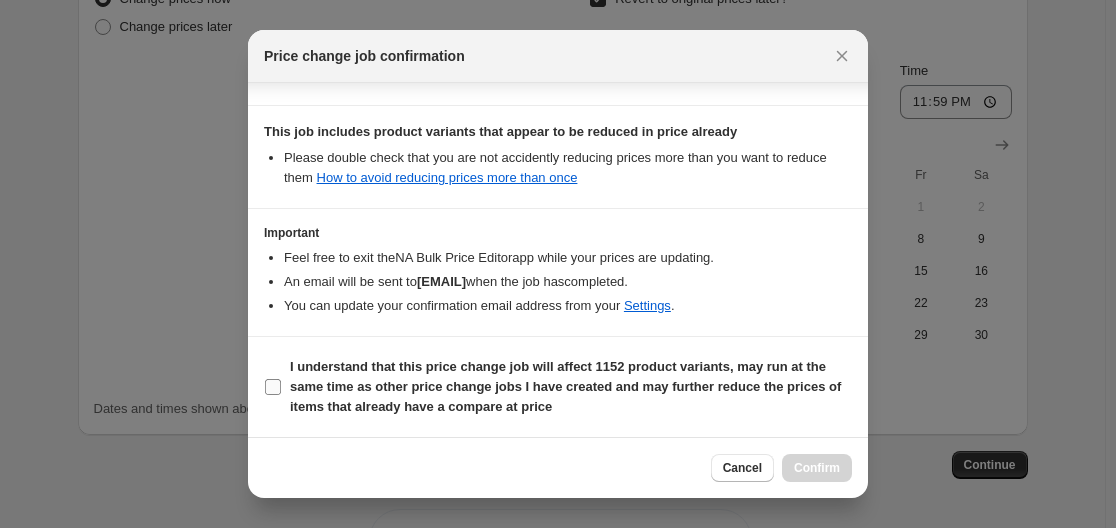 click on "I understand that this price change job will affect 1152 product variants, may run at the same time as other price change jobs I have created and may further reduce the prices of items that already have a compare at price" at bounding box center [565, 386] 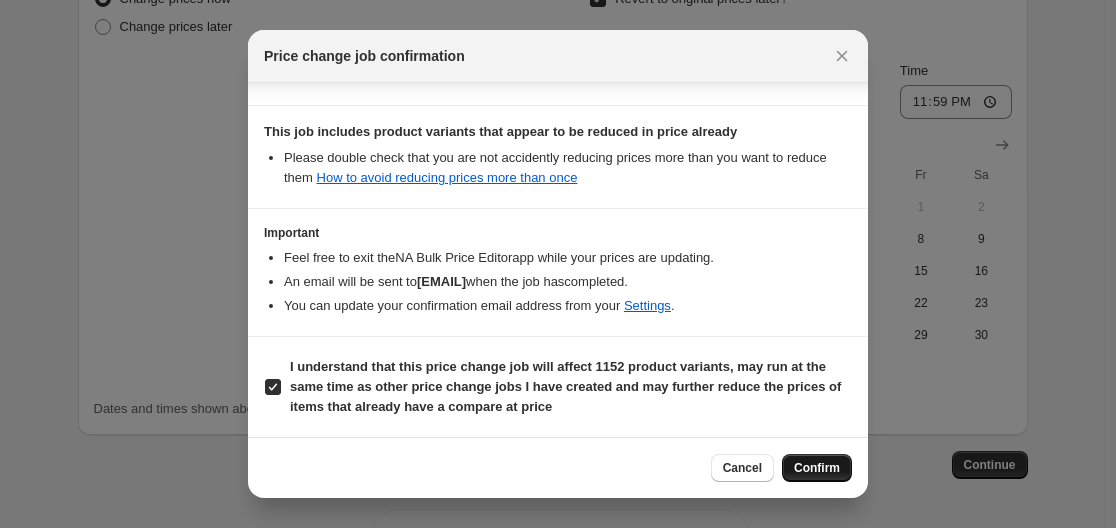 click on "Confirm" at bounding box center [817, 468] 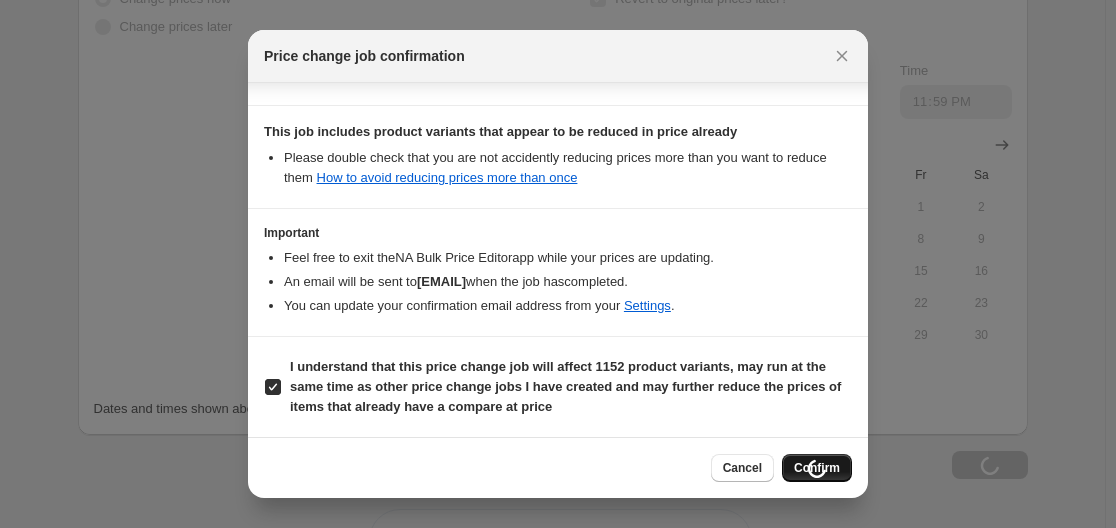 scroll, scrollTop: 2109, scrollLeft: 0, axis: vertical 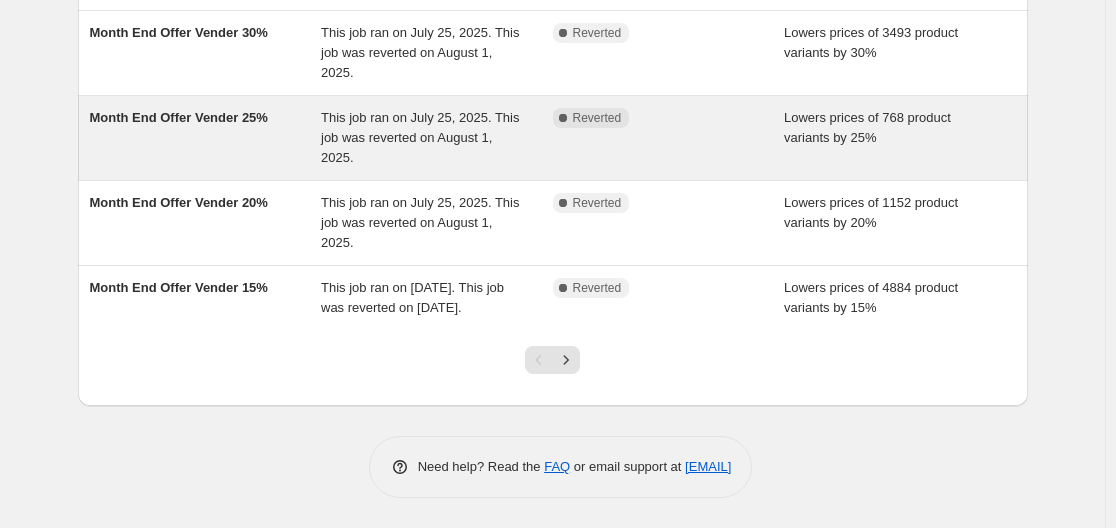click on "Month End Offer Vender 25%" at bounding box center (206, 138) 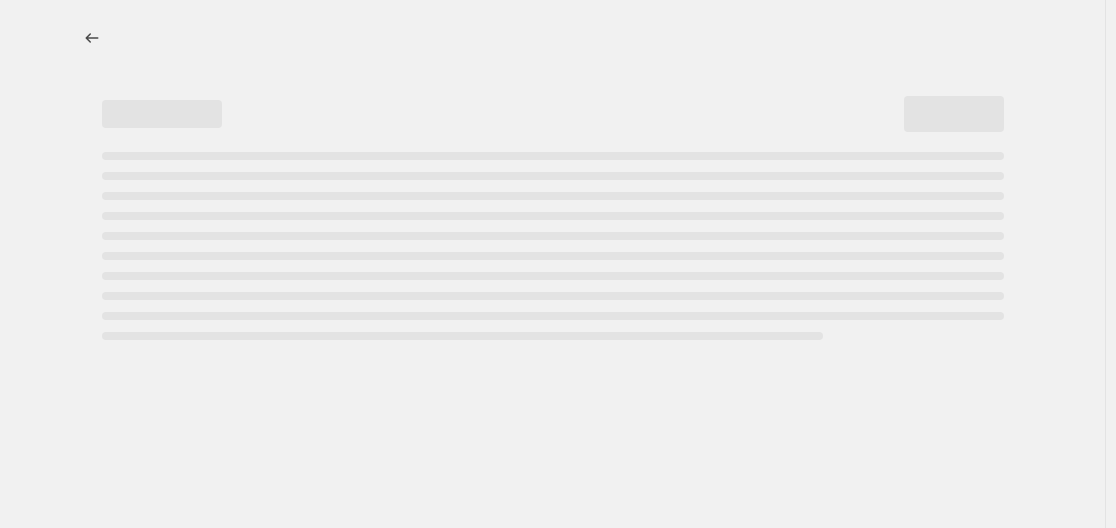 select on "percentage" 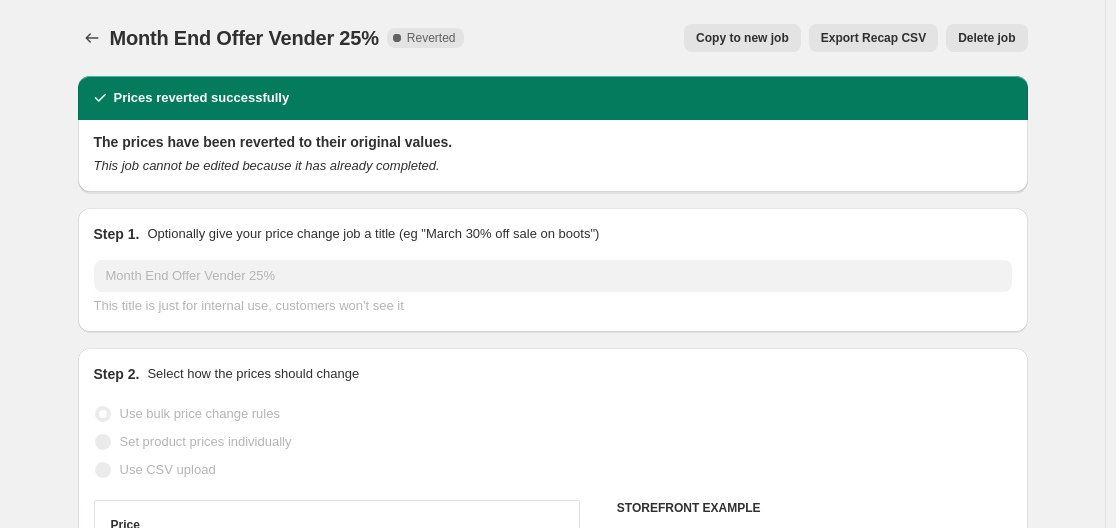 click on "Copy to new job" at bounding box center [742, 38] 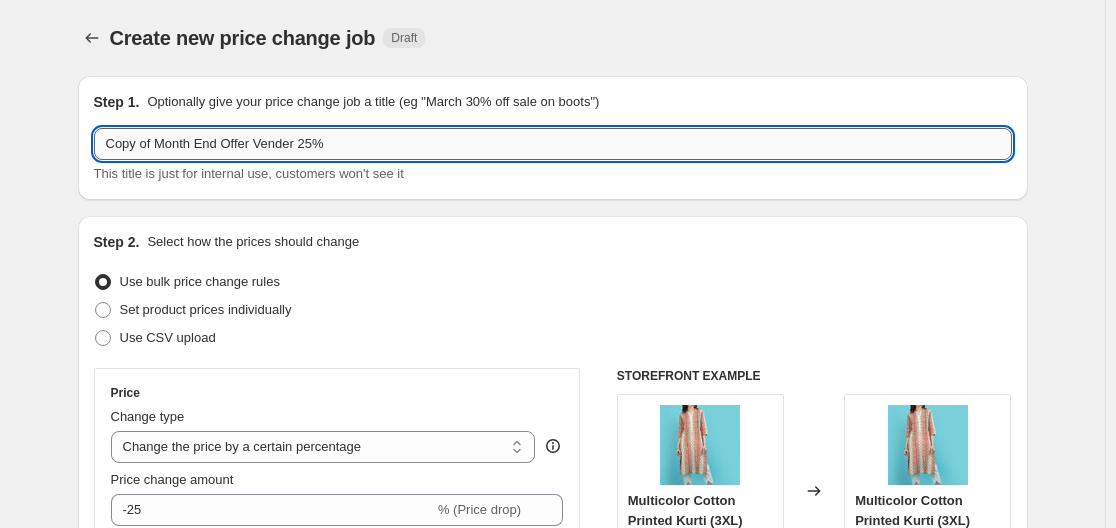 click on "Copy of Month End Offer Vender 25%" at bounding box center [553, 144] 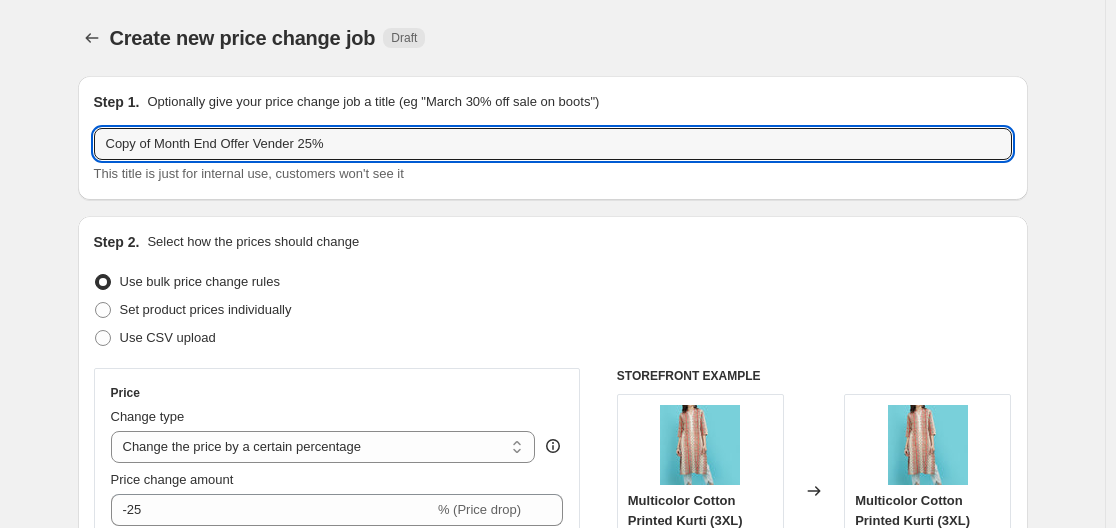 drag, startPoint x: 300, startPoint y: 146, endPoint x: 67, endPoint y: 165, distance: 233.77339 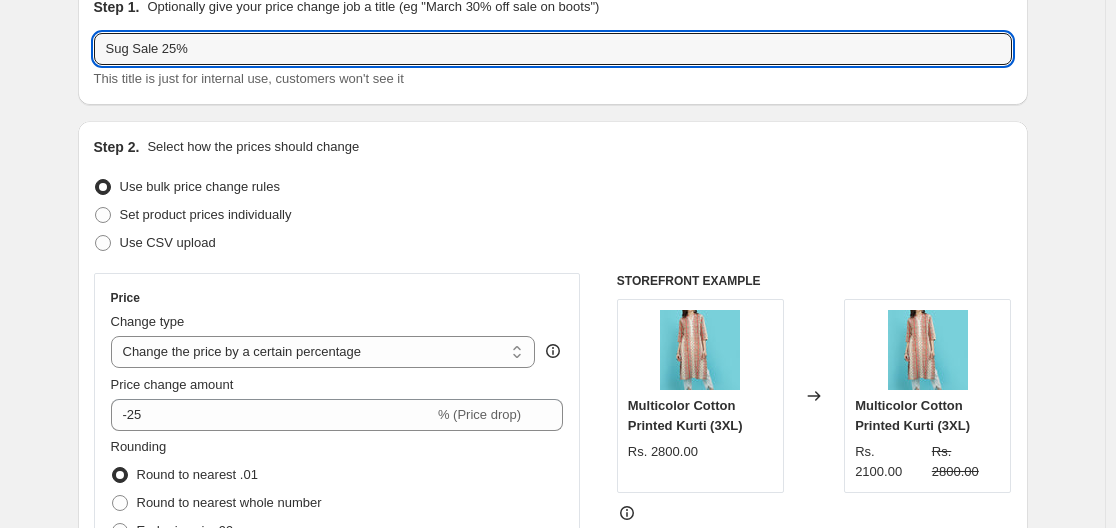 scroll, scrollTop: 0, scrollLeft: 0, axis: both 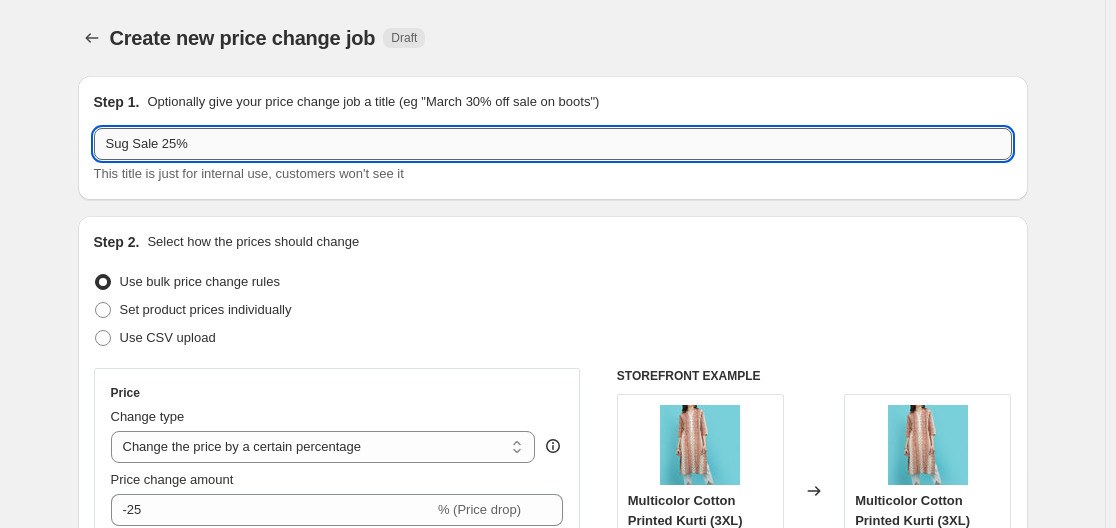 drag, startPoint x: 117, startPoint y: 150, endPoint x: 107, endPoint y: 147, distance: 10.440307 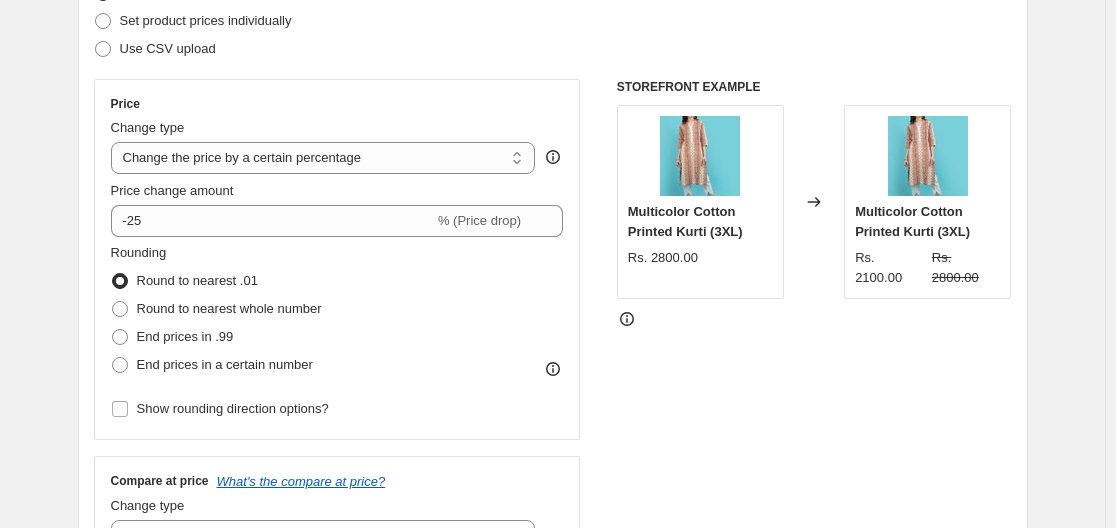 scroll, scrollTop: 300, scrollLeft: 0, axis: vertical 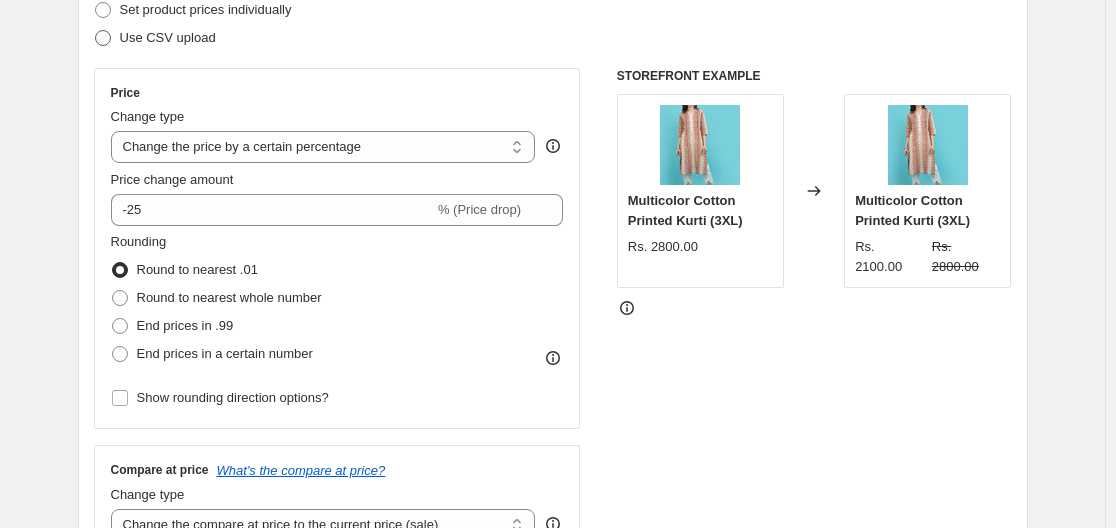 type on "Aug Sale 25%" 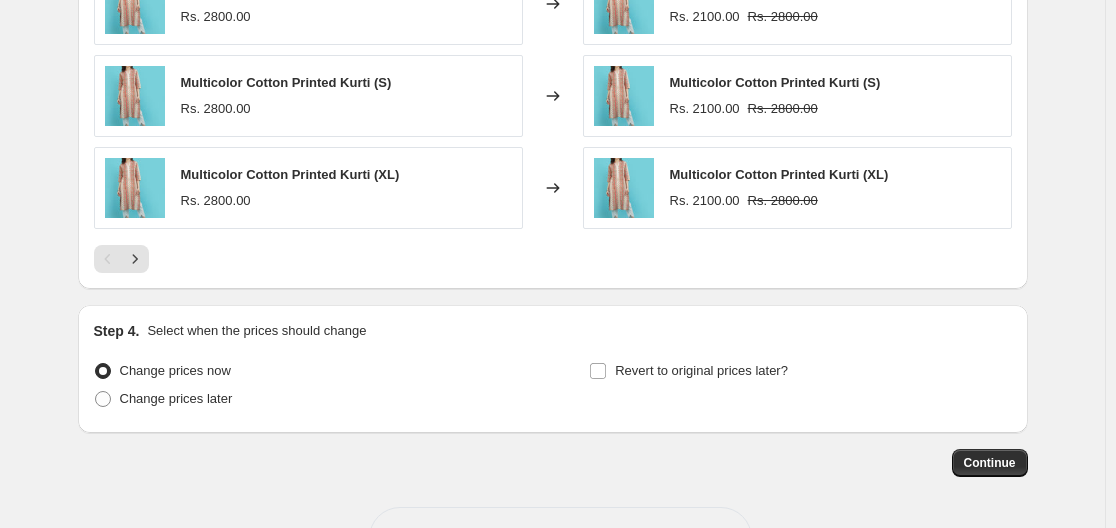 scroll, scrollTop: 1697, scrollLeft: 0, axis: vertical 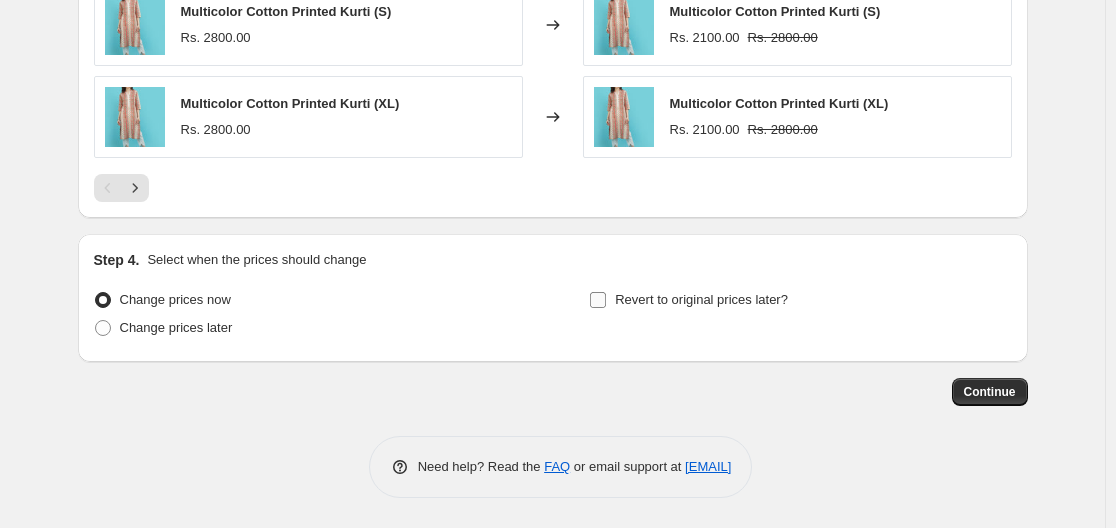 click on "Revert to original prices later?" at bounding box center (701, 299) 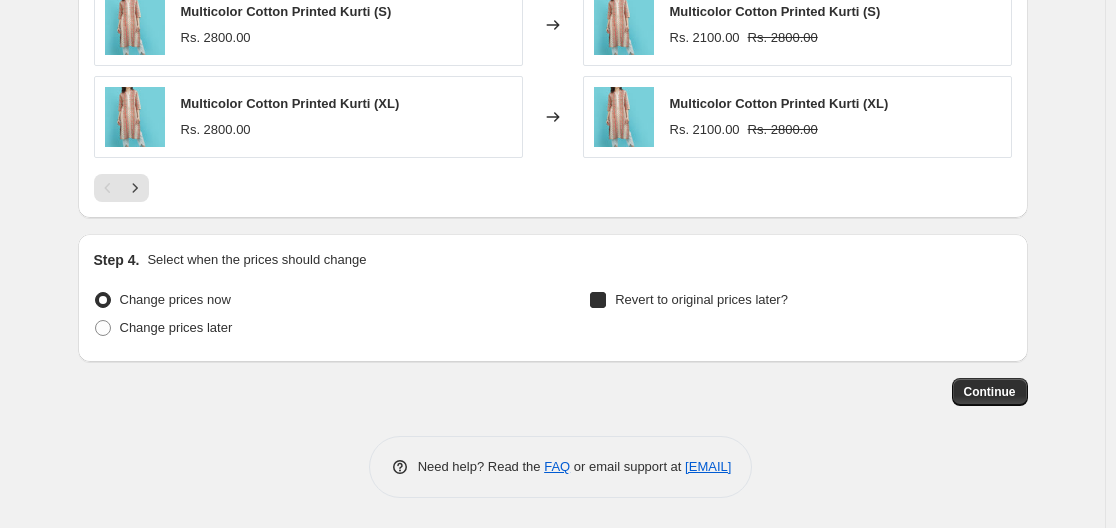 checkbox on "true" 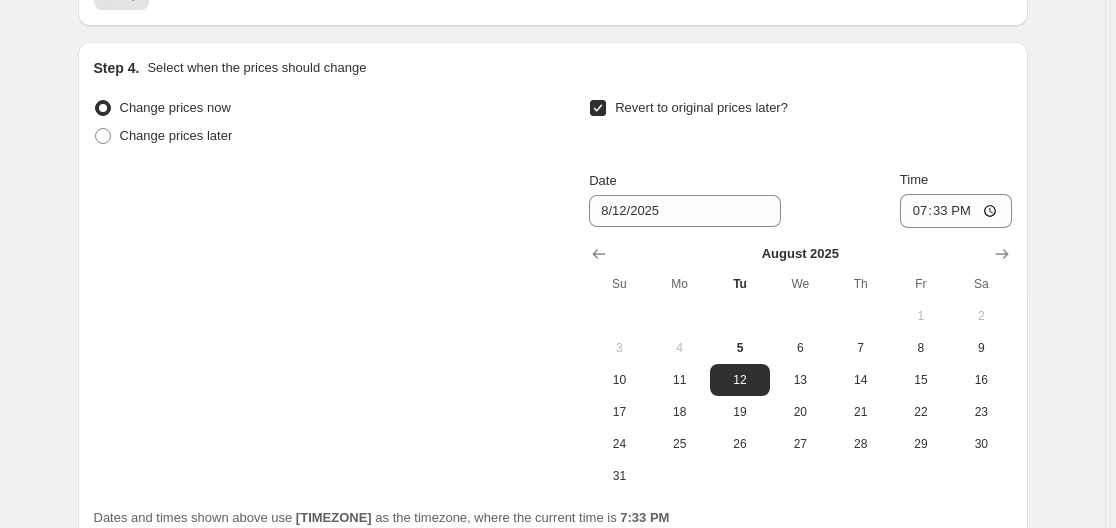 scroll, scrollTop: 2071, scrollLeft: 0, axis: vertical 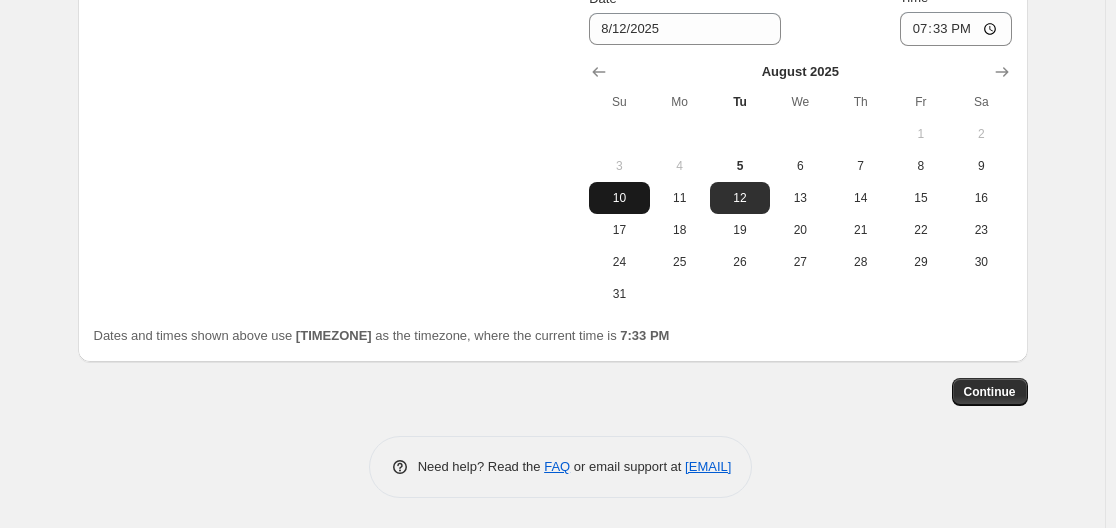 click on "10" at bounding box center [619, 198] 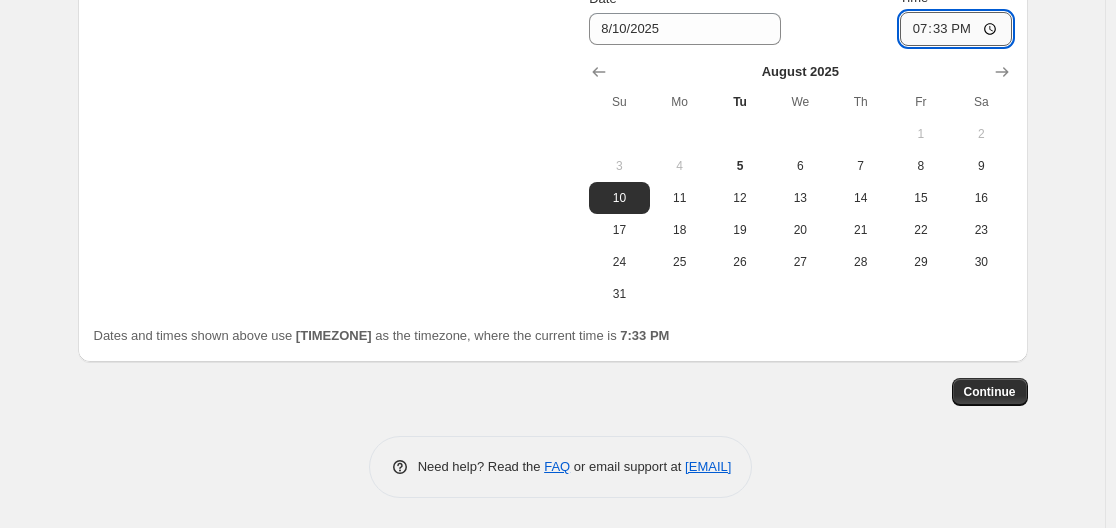 click on "19:33" at bounding box center [956, 29] 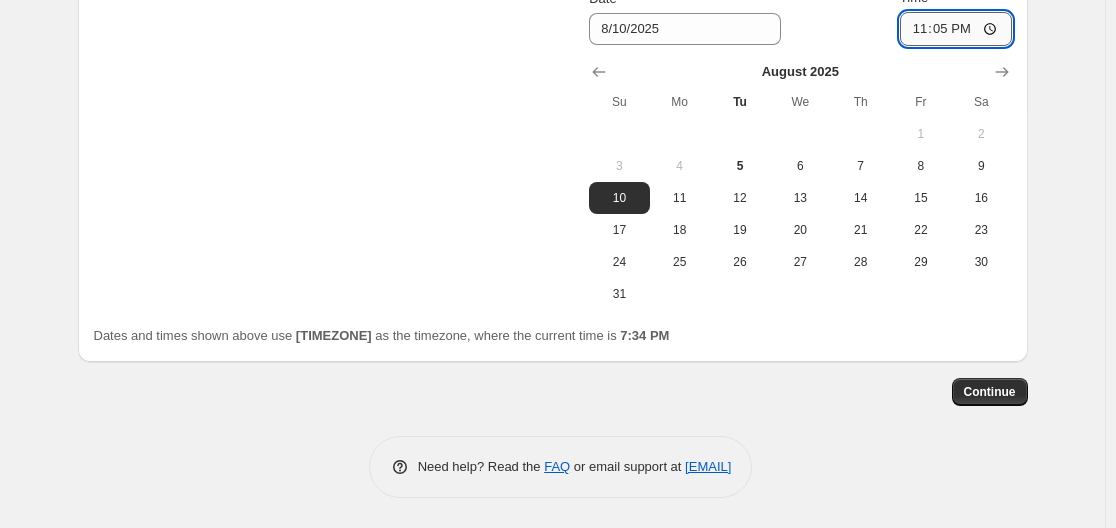 type on "23:59" 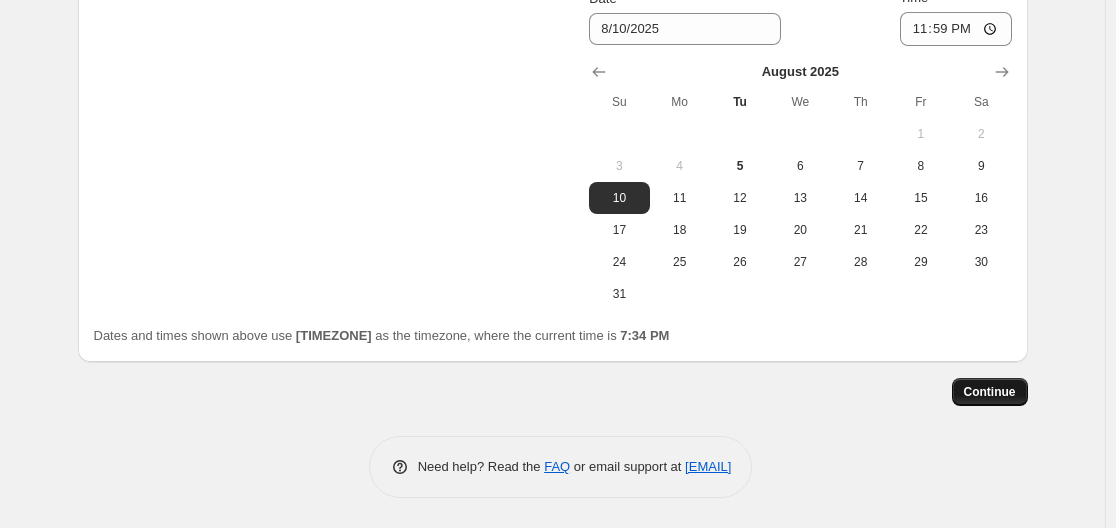 click on "Continue" at bounding box center (990, 392) 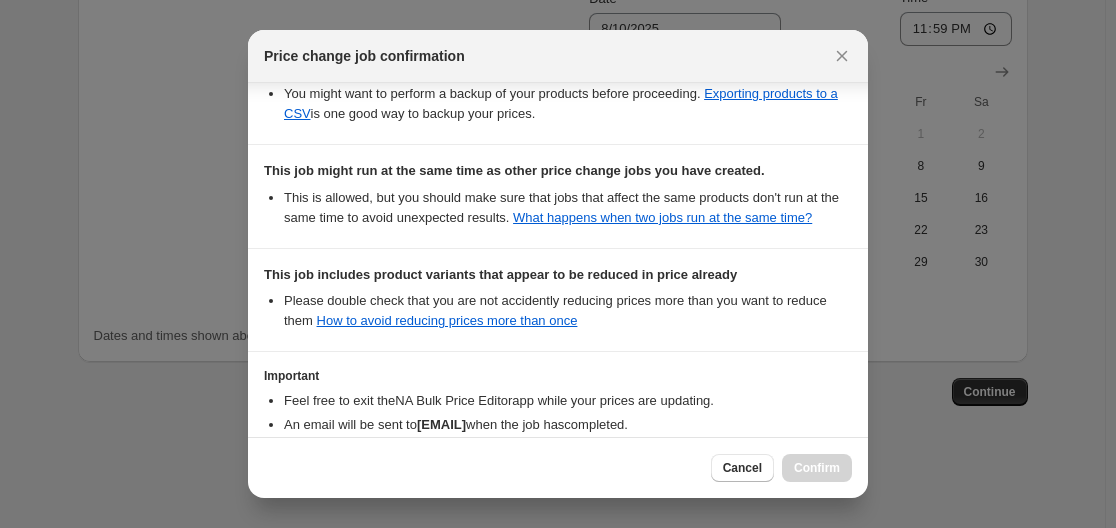 scroll, scrollTop: 568, scrollLeft: 0, axis: vertical 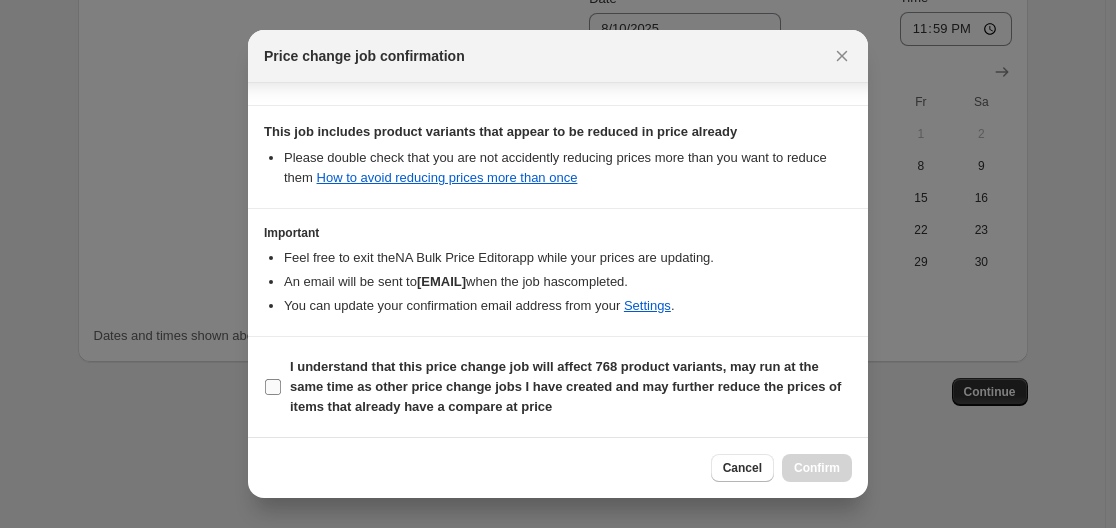 click on "I understand that this price change job will affect 768 product variants, may run at the same time as other price change jobs I have created and may further reduce the prices of items that already have a compare at price" at bounding box center [565, 386] 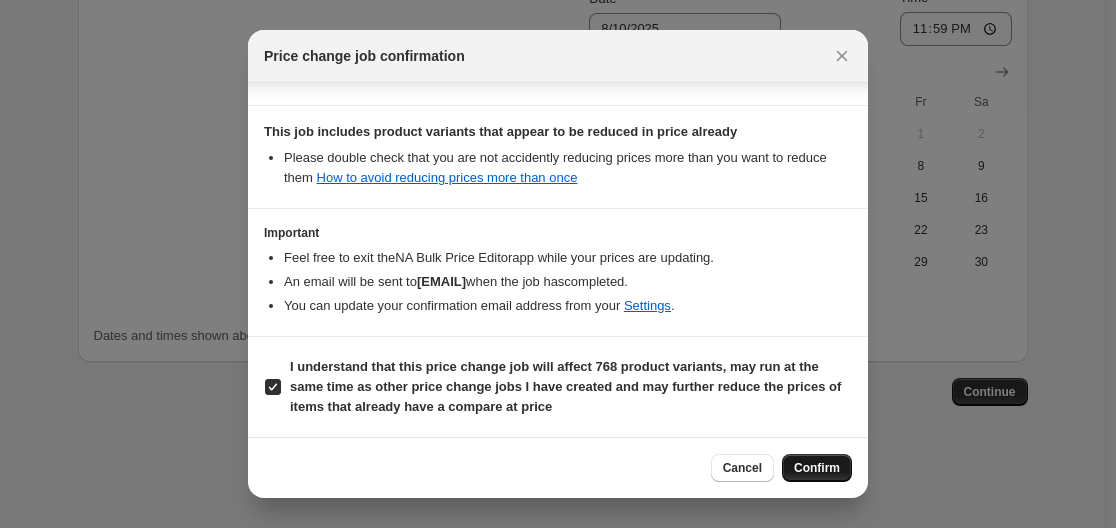 click on "Confirm" at bounding box center [817, 468] 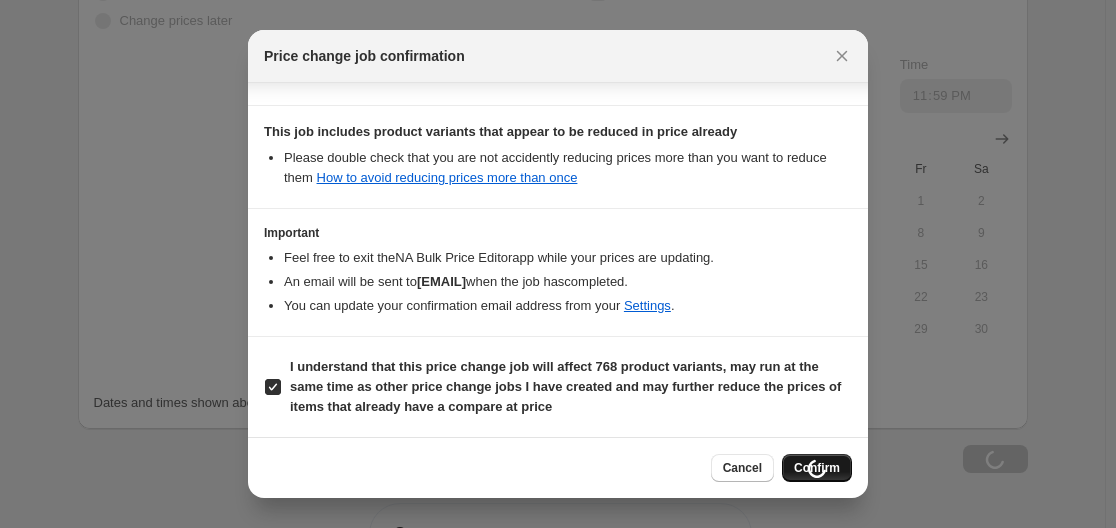 scroll, scrollTop: 2139, scrollLeft: 0, axis: vertical 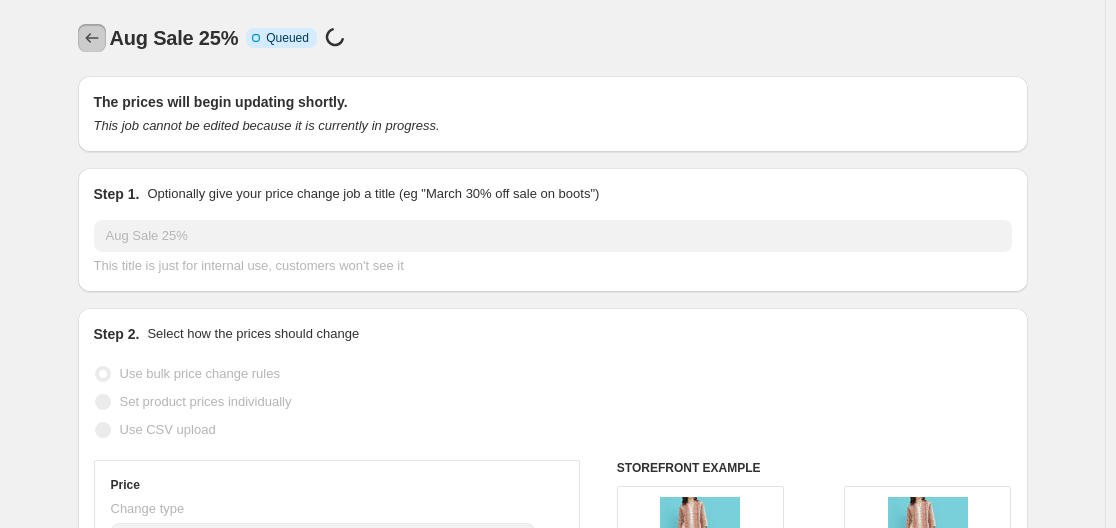 click 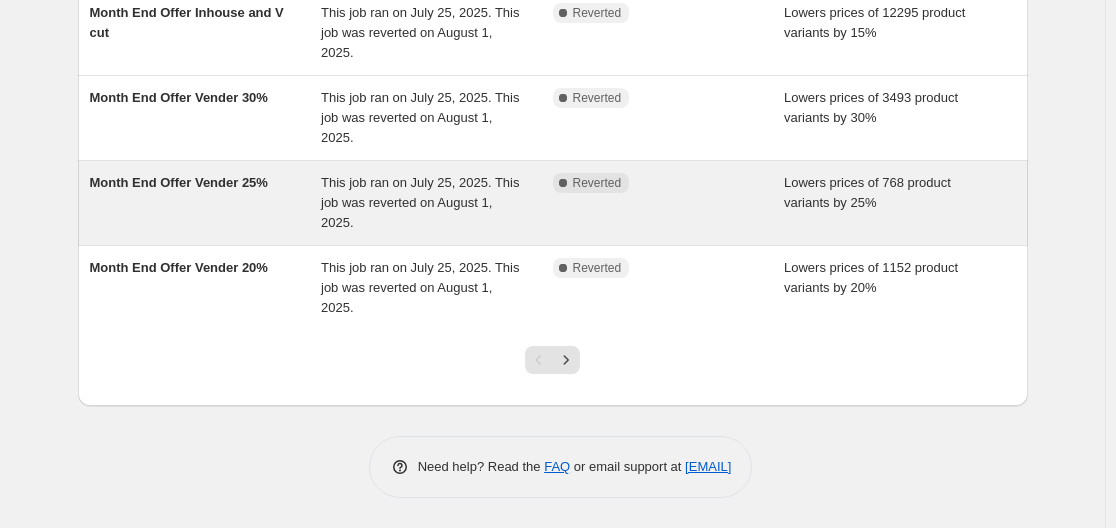 scroll, scrollTop: 582, scrollLeft: 0, axis: vertical 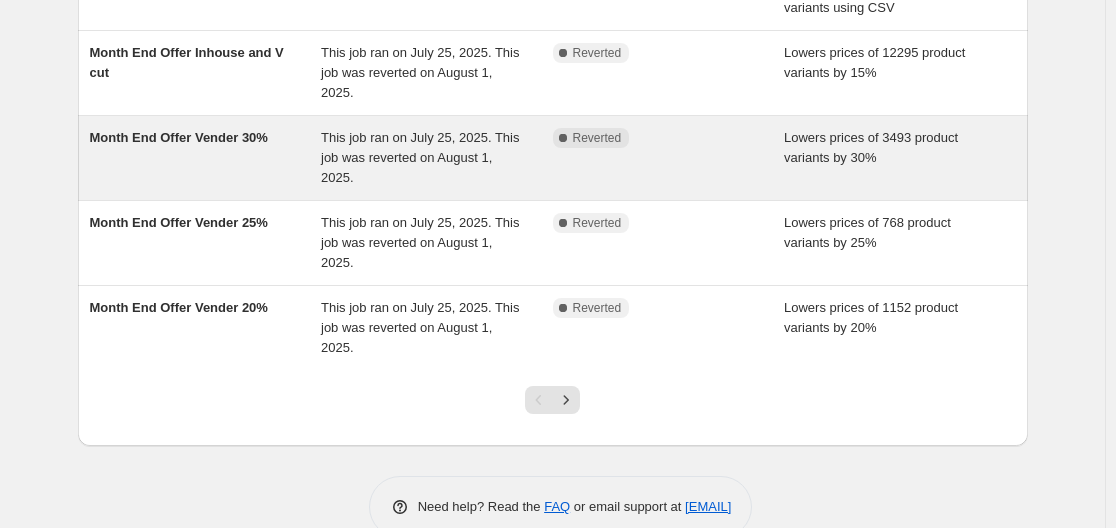 click on "Complete Reverted" at bounding box center [669, 158] 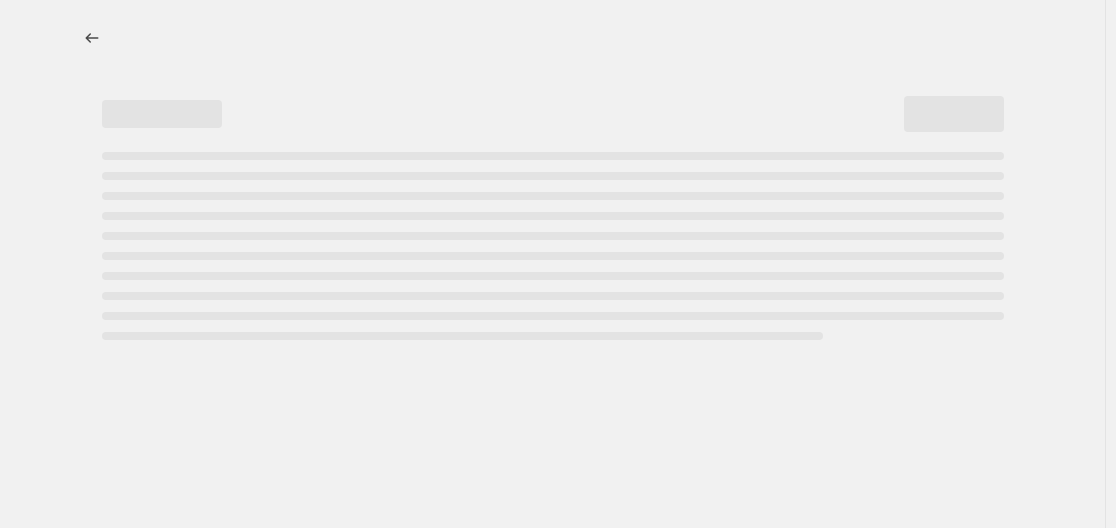 select on "percentage" 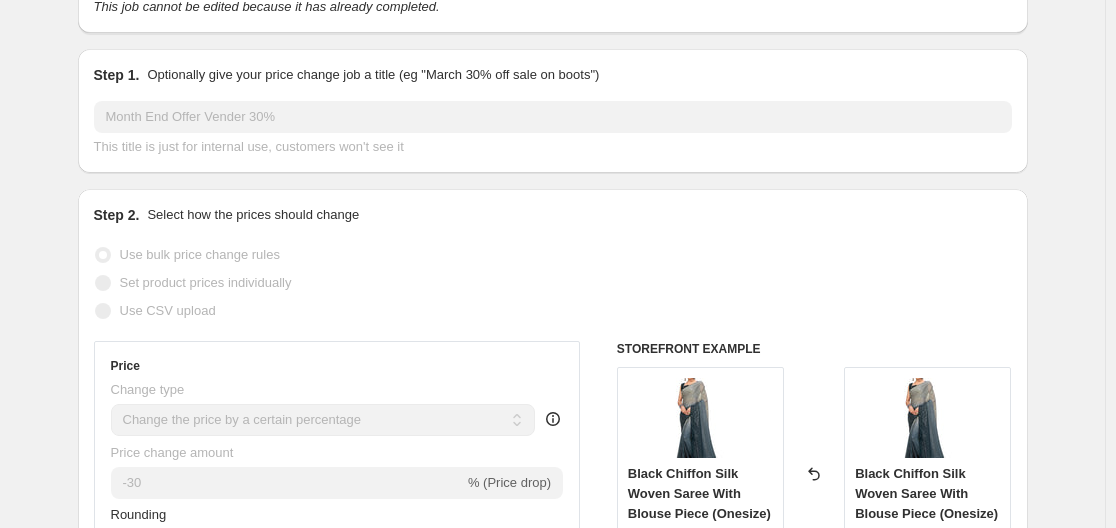 scroll, scrollTop: 0, scrollLeft: 0, axis: both 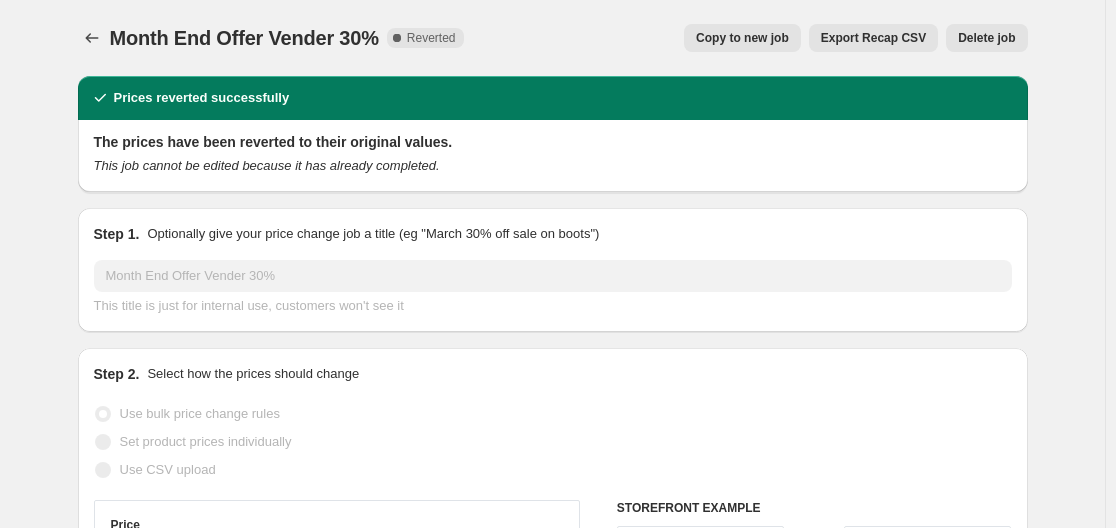 click on "Copy to new job" at bounding box center (742, 38) 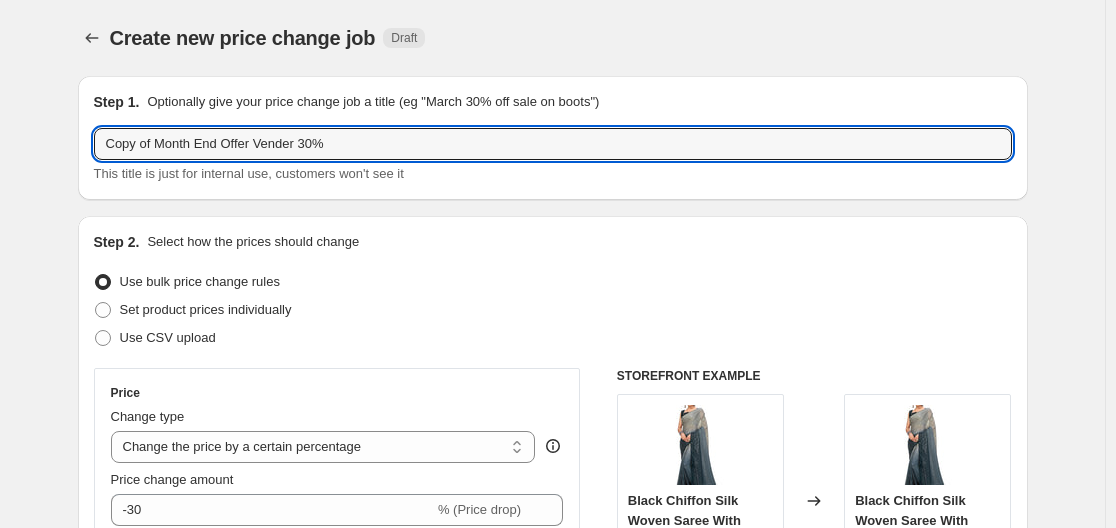 drag, startPoint x: 161, startPoint y: 136, endPoint x: 27, endPoint y: 128, distance: 134.23859 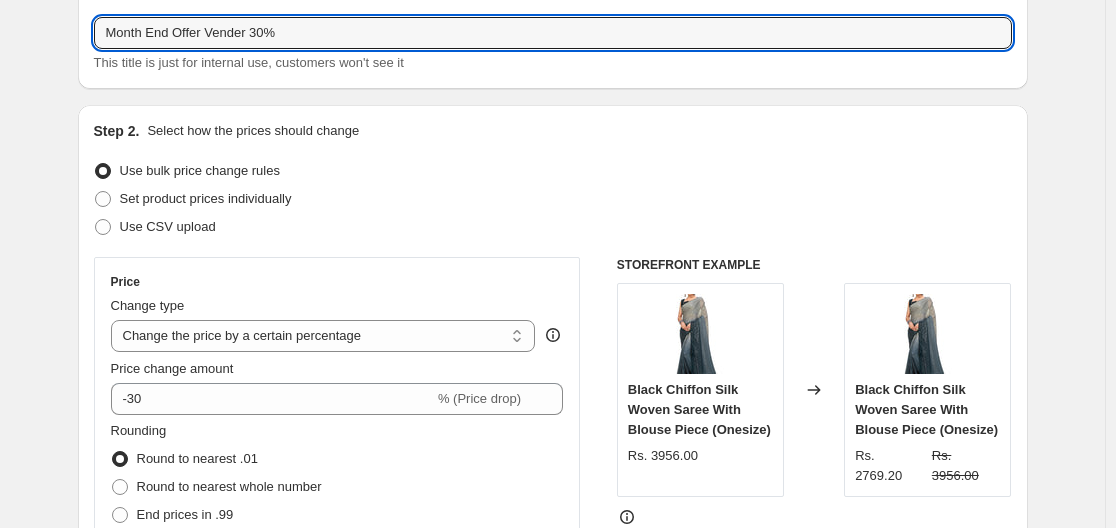 scroll, scrollTop: 0, scrollLeft: 0, axis: both 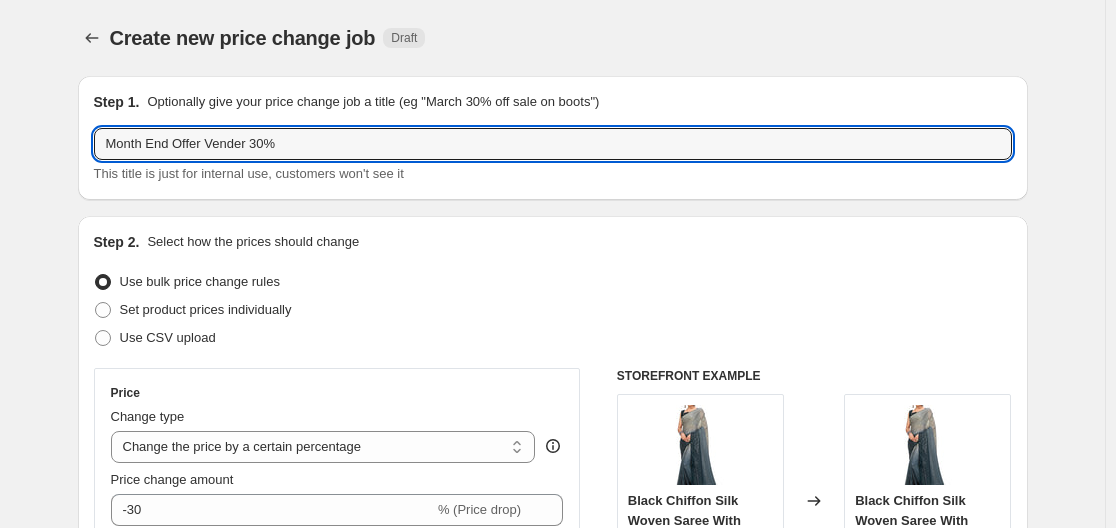 drag, startPoint x: 255, startPoint y: 140, endPoint x: 79, endPoint y: 112, distance: 178.21335 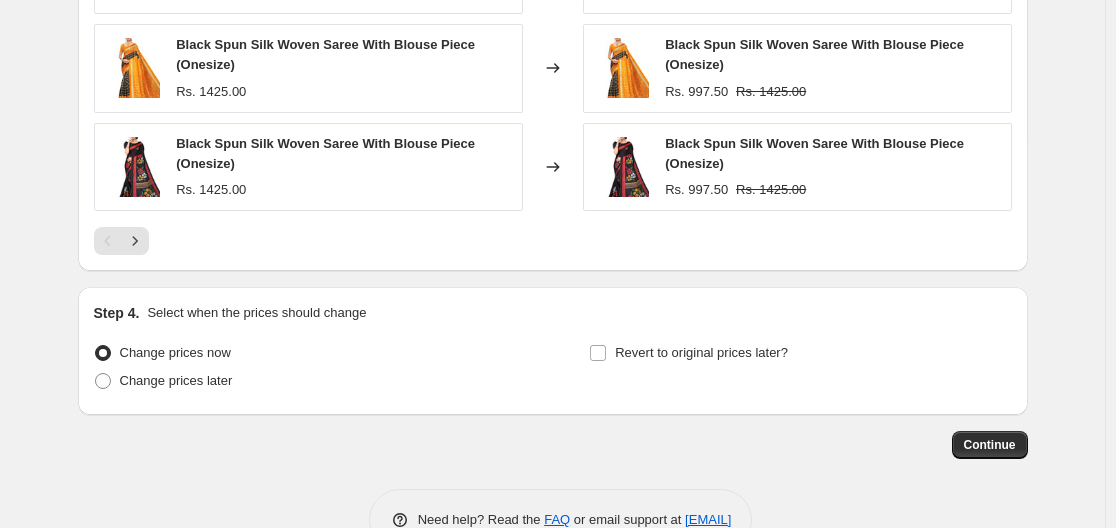 scroll, scrollTop: 1861, scrollLeft: 0, axis: vertical 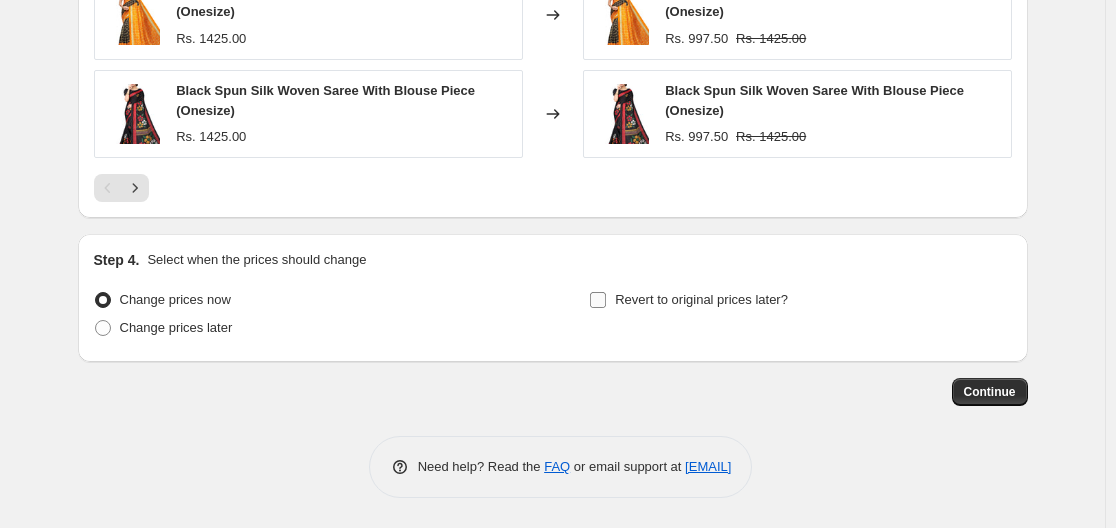 type on "AUG SALE 30%" 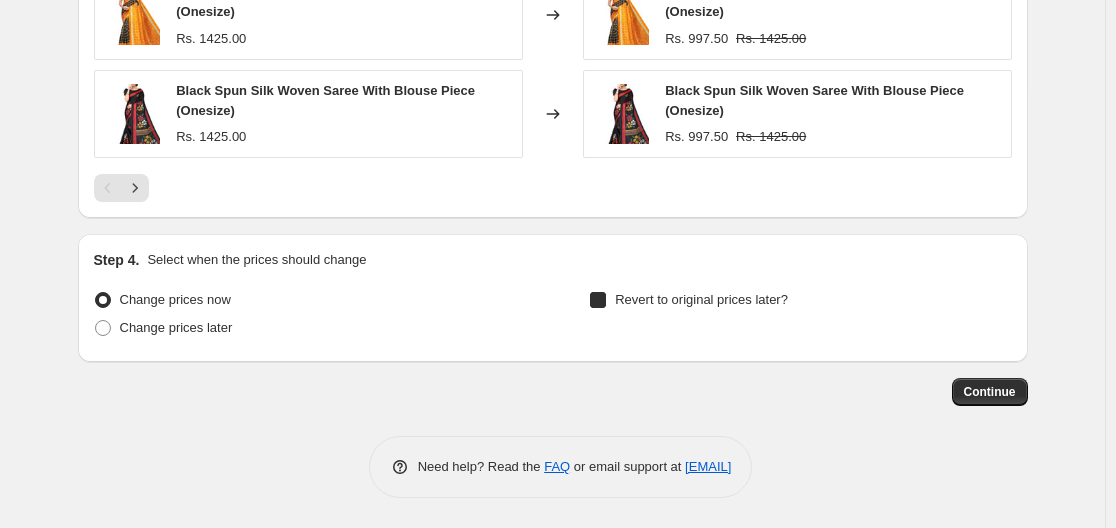 checkbox on "true" 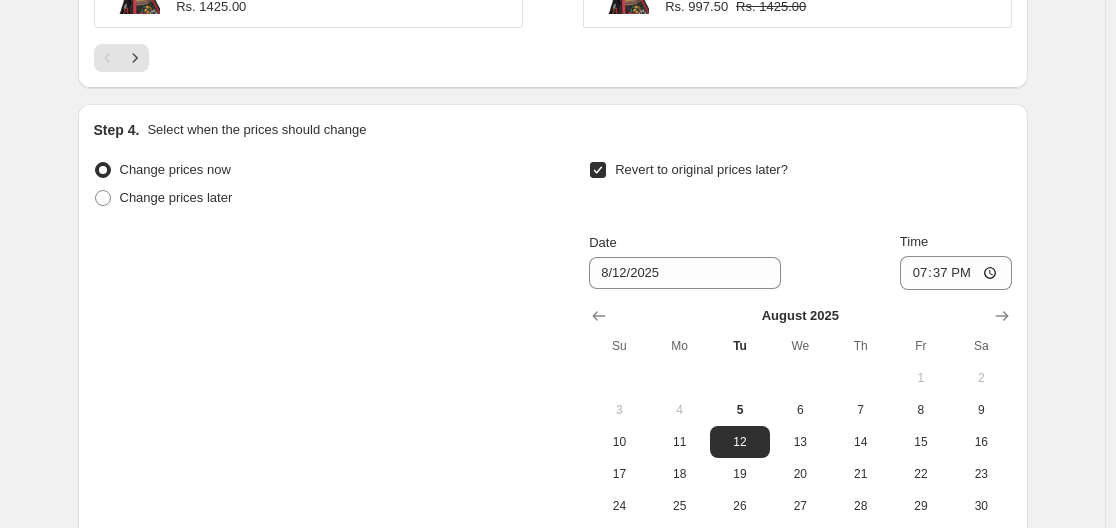 scroll, scrollTop: 2161, scrollLeft: 0, axis: vertical 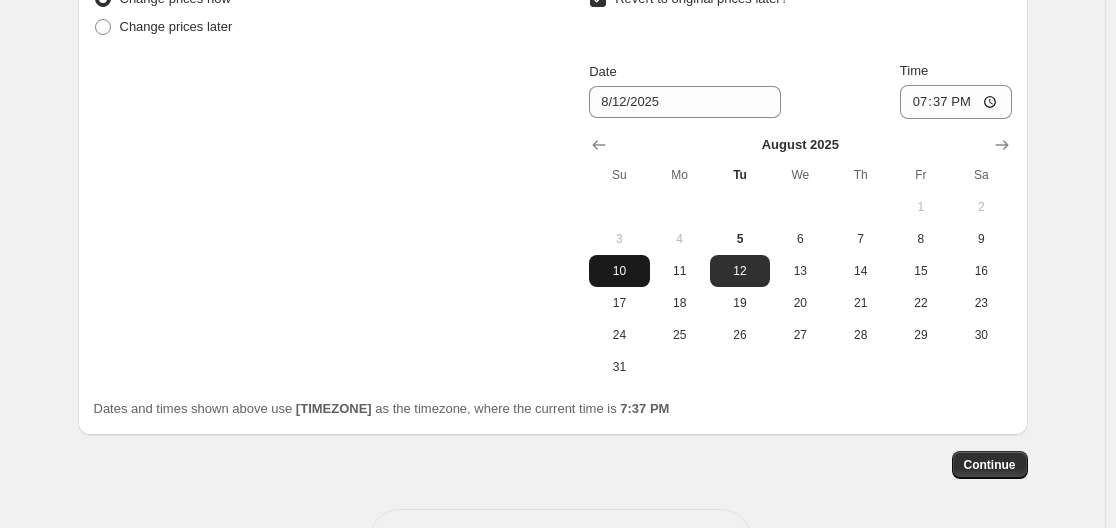 click on "10" at bounding box center [619, 271] 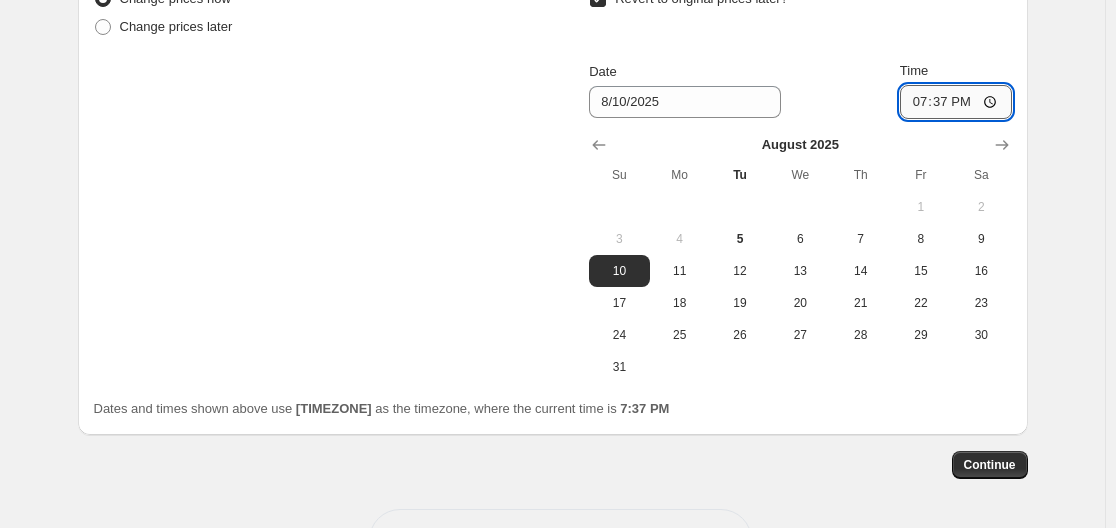 click on "19:37" at bounding box center [956, 102] 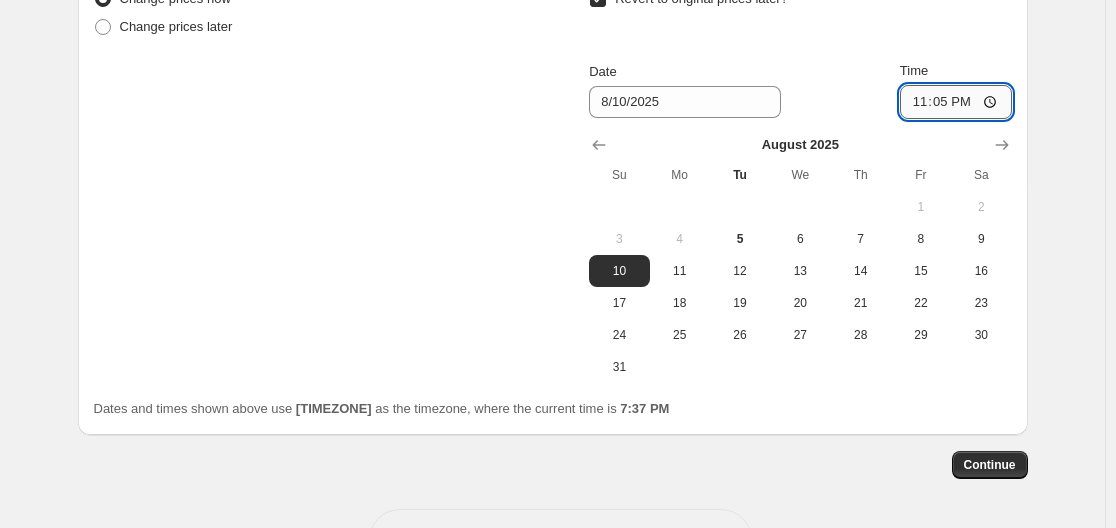 type on "23:59" 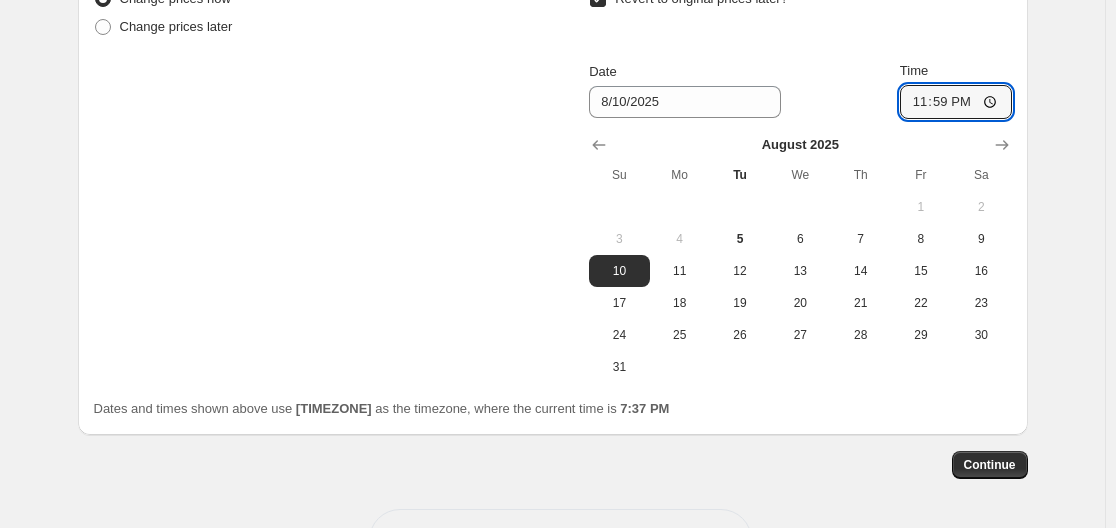click on "Step 1. Optionally give your price change job a title (eg "March 30% off sale on boots") AUG SALE 30% This title is just for internal use, customers won't see it Step 2. Select how the prices should change Use bulk price change rules Set product prices individually Use CSV upload Price Change type Change the price to a certain amount Change the price by a certain amount Change the price by a certain percentage Change the price to the current compare at price (price before sale) Change the price by a certain amount relative to the compare at price Change the price by a certain percentage relative to the compare at price Don't change the price Change the price by a certain percentage relative to the cost per item Change price to certain cost margin Change the price by a certain percentage Price change amount -30 % (Price drop) Rounding Round to nearest .01 Round to nearest whole number End prices in .99 End prices in a certain number Show rounding direction options? Compare at price What's the compare at price?" at bounding box center (553, -765) 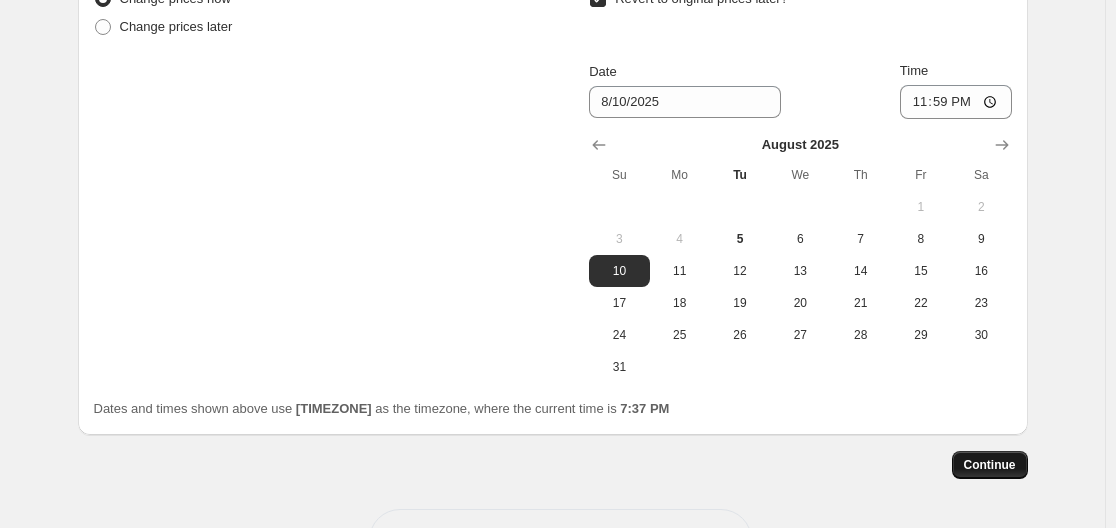 click on "Continue" at bounding box center (990, 465) 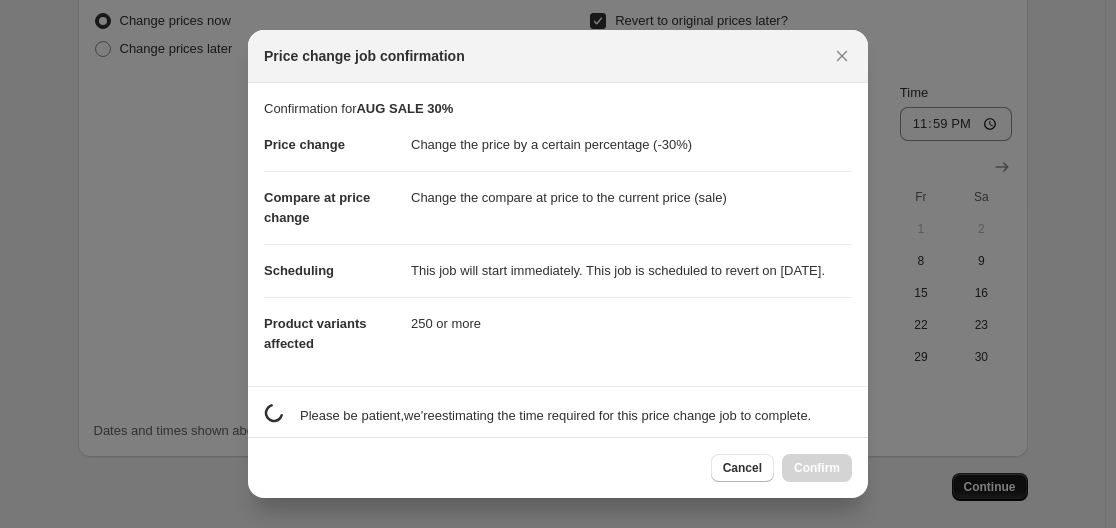 scroll, scrollTop: 0, scrollLeft: 0, axis: both 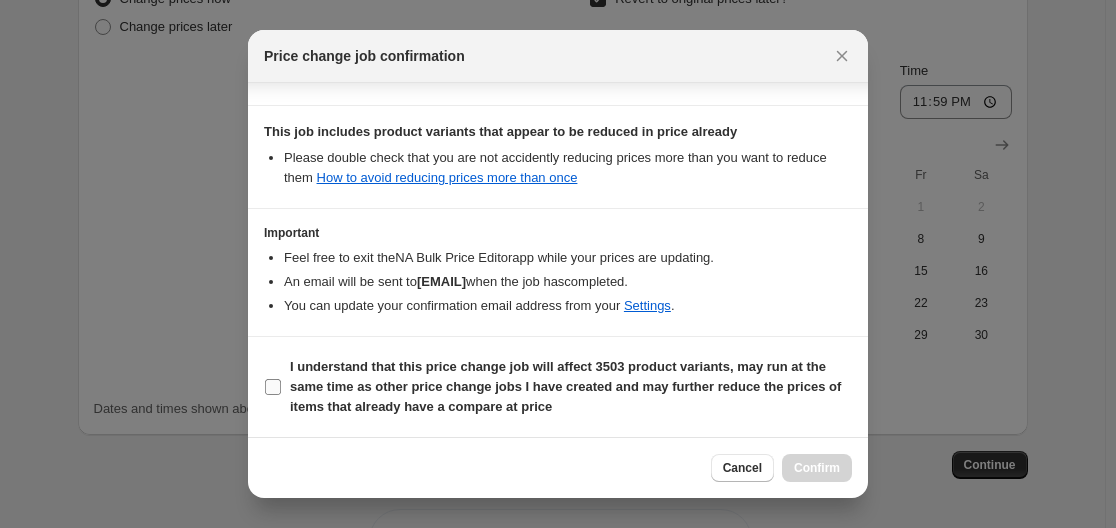 click on "I understand that this price change job will affect 3503 product variants, may run at the same time as other price change jobs I have created and may further reduce the prices of items that already have a compare at price" at bounding box center [571, 387] 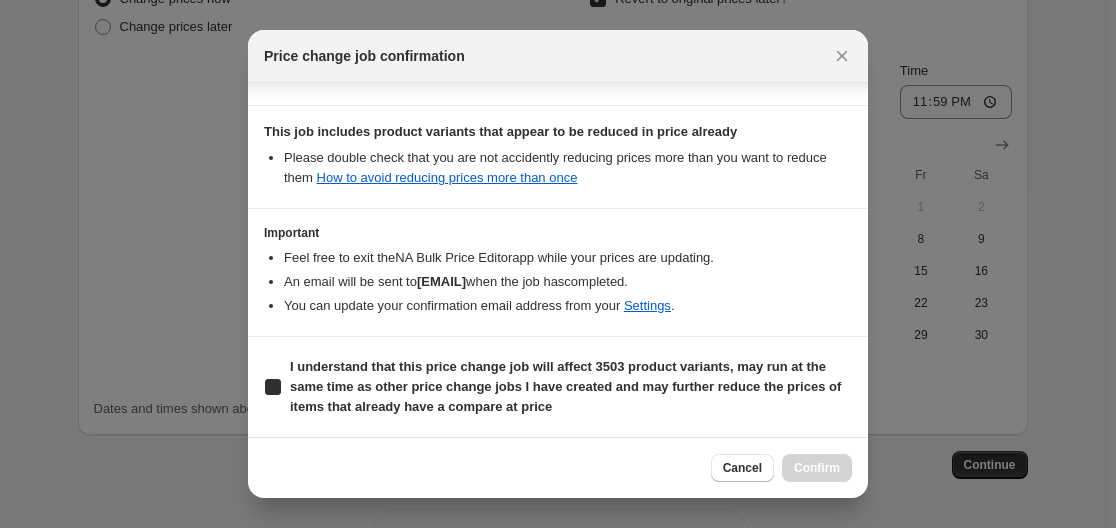 checkbox on "true" 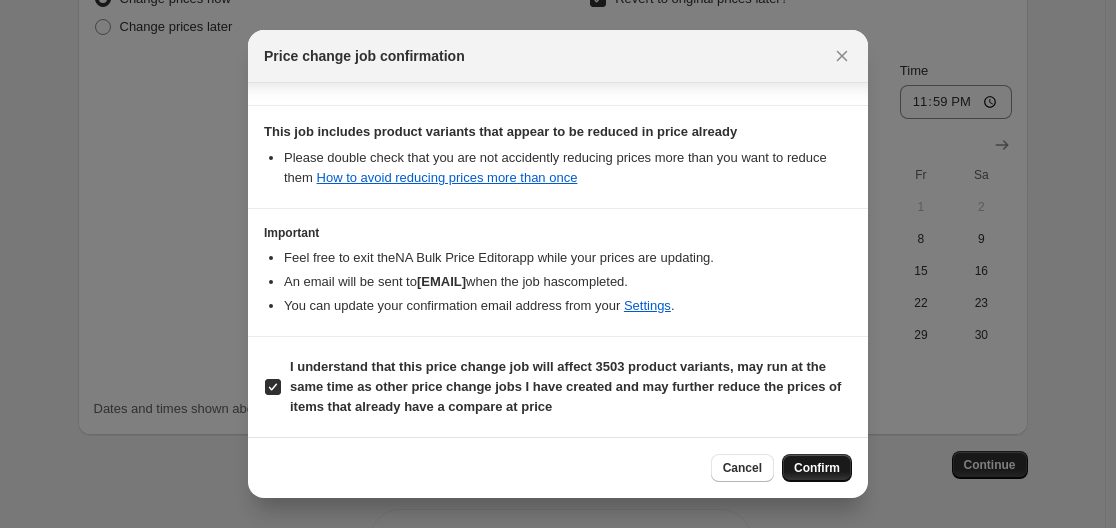 click on "Confirm" at bounding box center [817, 468] 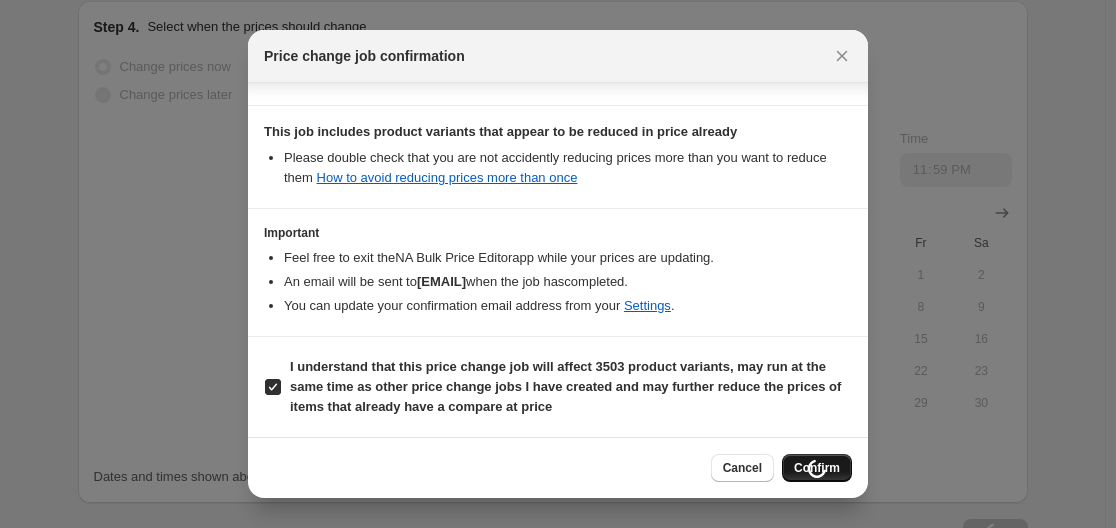 scroll, scrollTop: 2229, scrollLeft: 0, axis: vertical 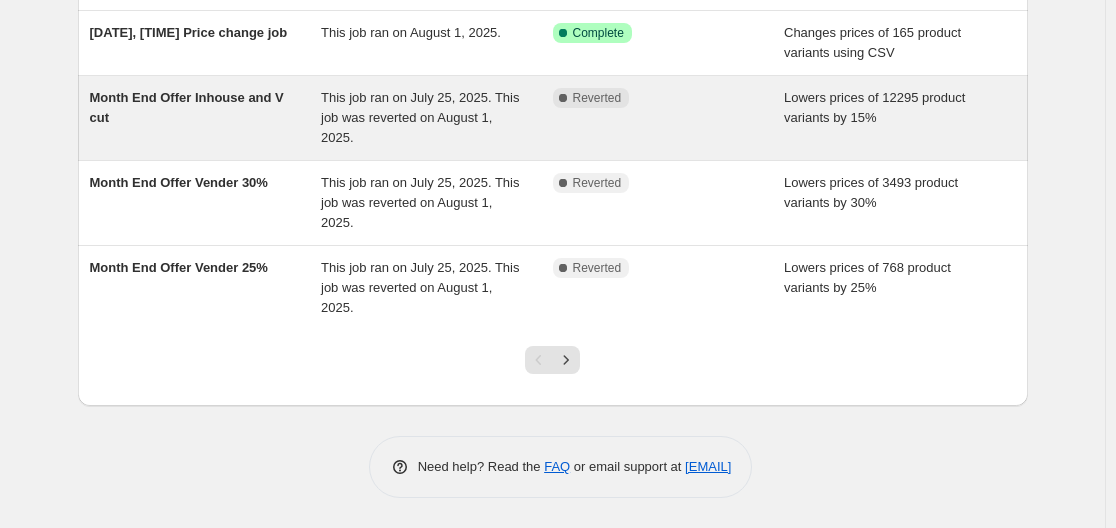 click on "This job ran on July 25, 2025. This job was reverted on August 1, 2025." at bounding box center [437, 118] 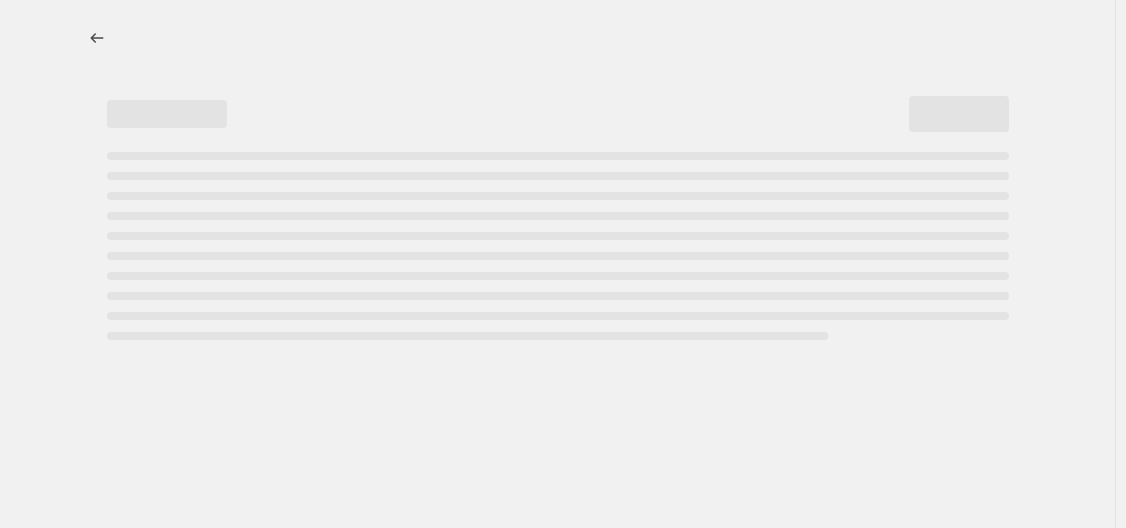 select on "percentage" 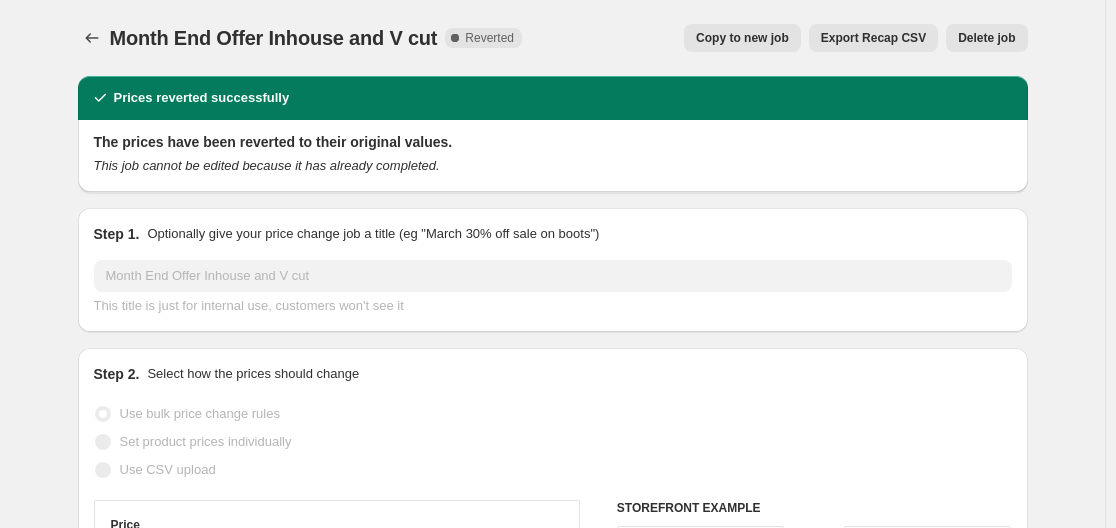click on "Copy to new job" at bounding box center [742, 38] 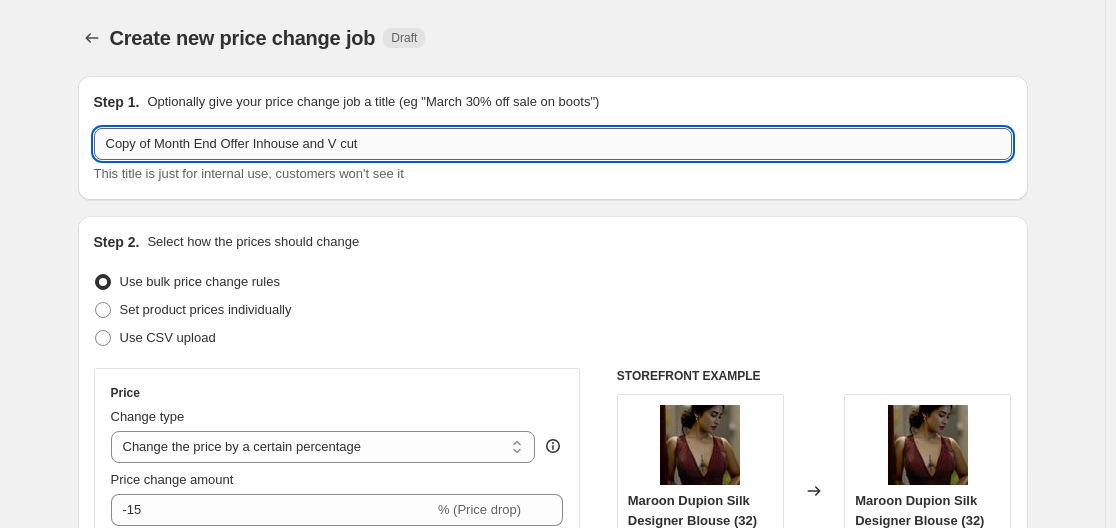 click on "Copy of Month End Offer Inhouse and V cut" at bounding box center [553, 144] 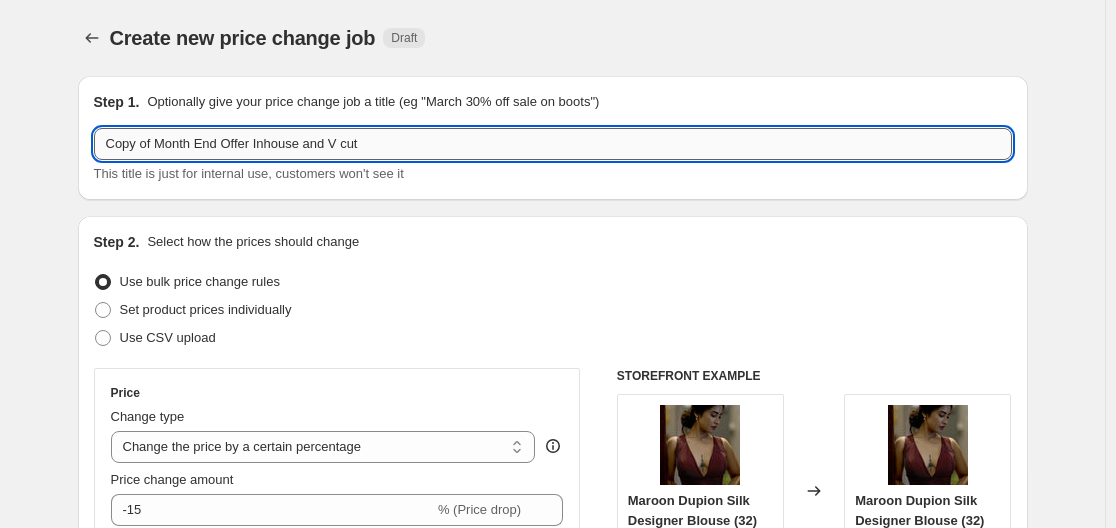 drag, startPoint x: 255, startPoint y: 142, endPoint x: 114, endPoint y: 137, distance: 141.08862 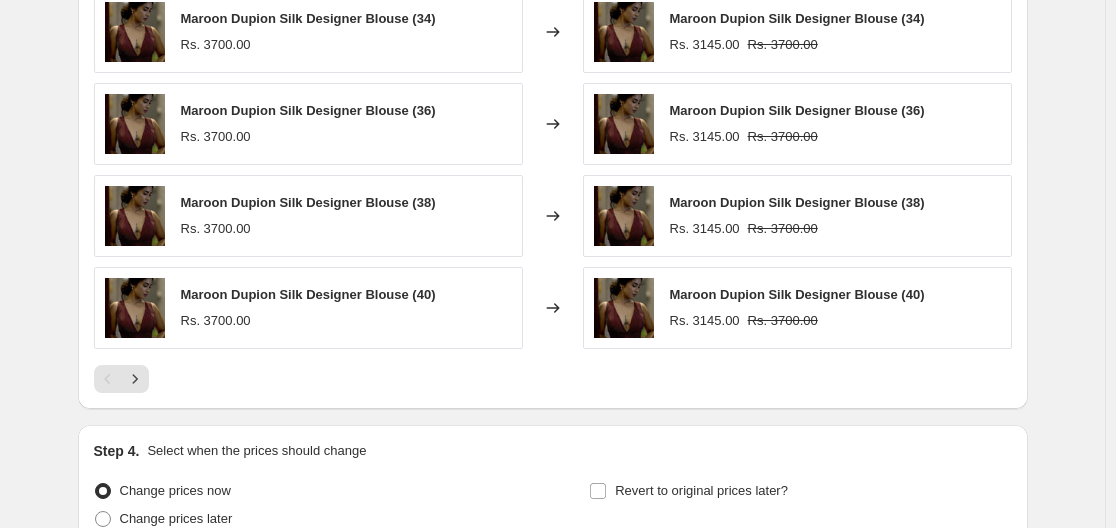 scroll, scrollTop: 1741, scrollLeft: 0, axis: vertical 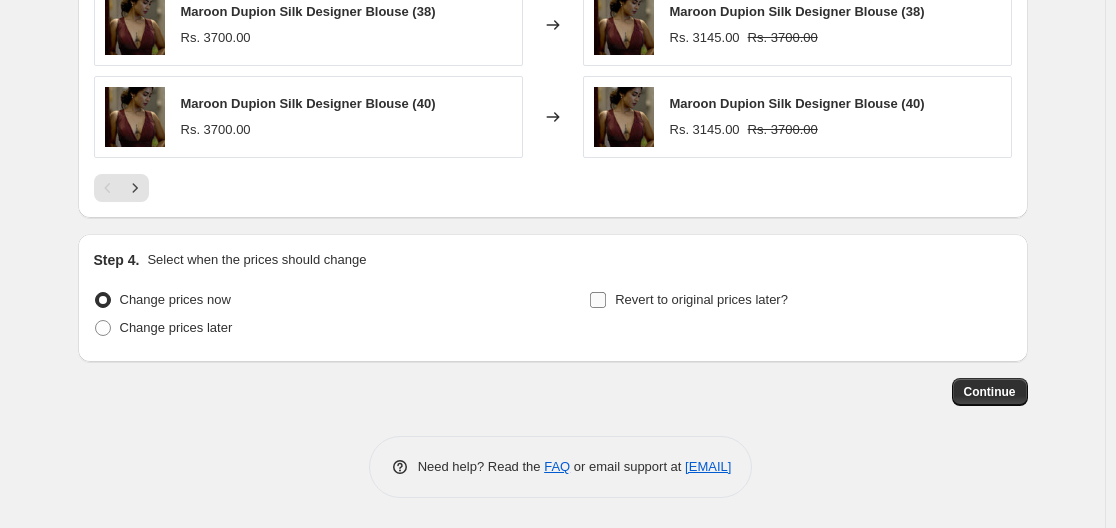 type on "Aug Sale Inhouse and V cut" 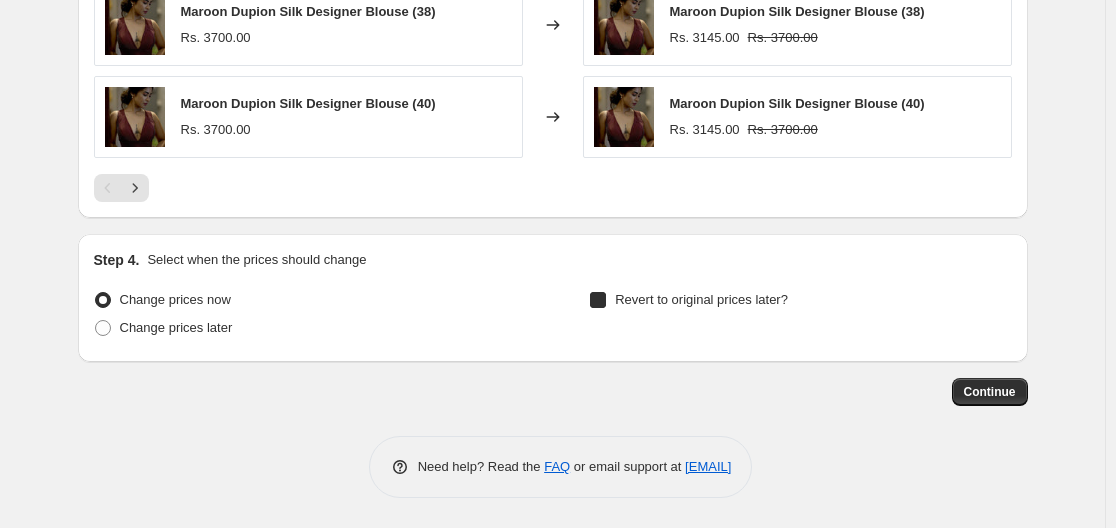checkbox on "true" 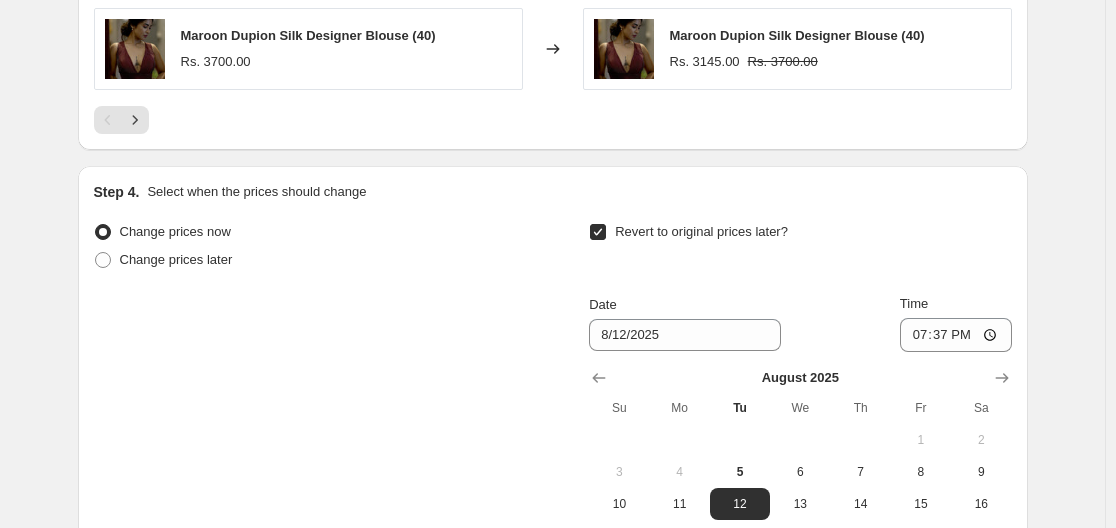 scroll, scrollTop: 2041, scrollLeft: 0, axis: vertical 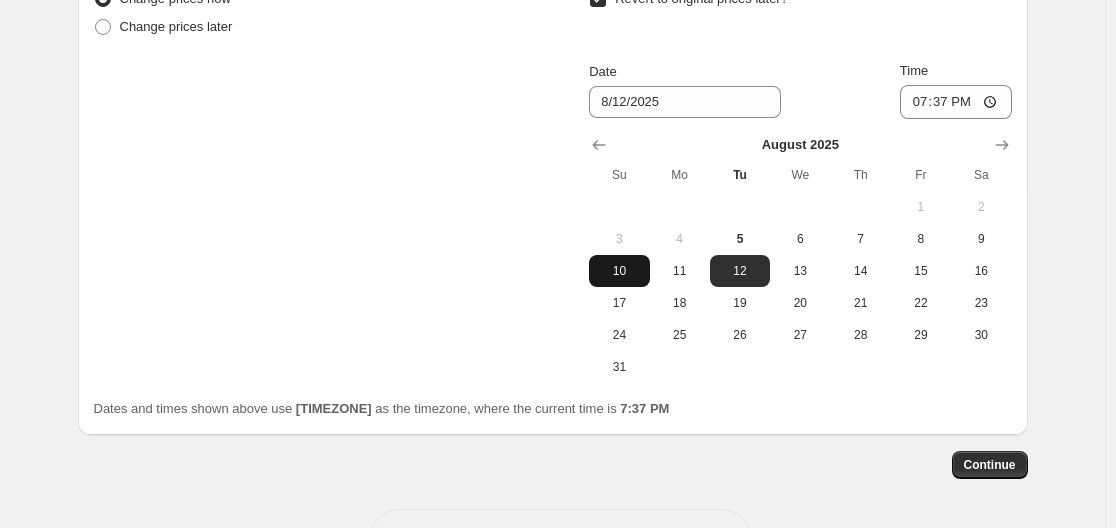 click on "10" at bounding box center (619, 271) 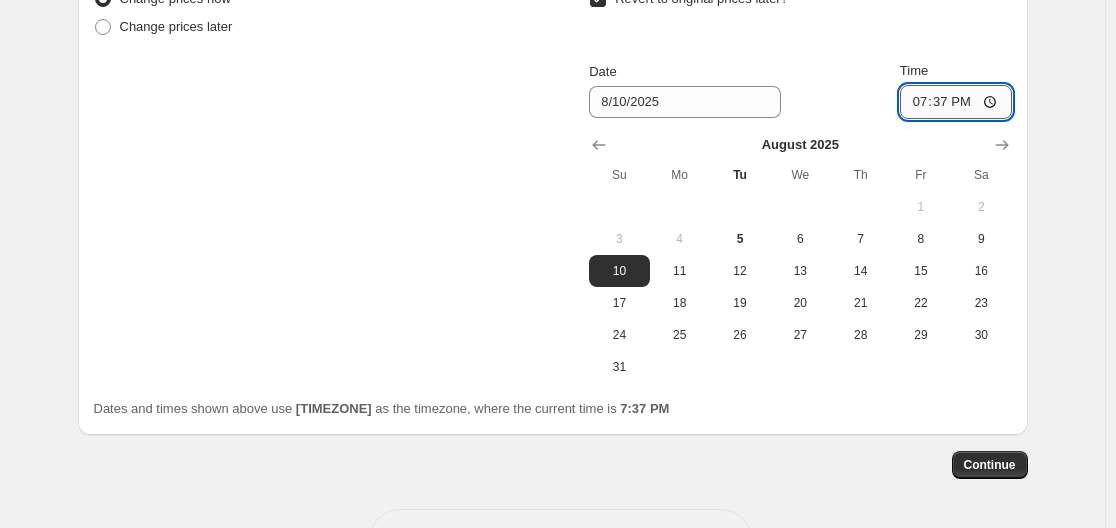 click on "19:37" at bounding box center [956, 102] 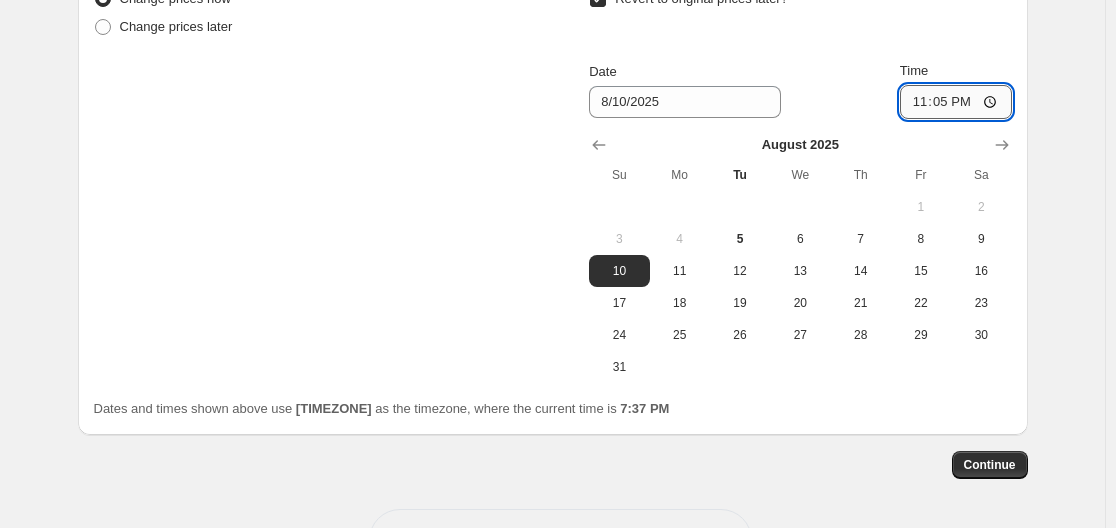 type on "23:59" 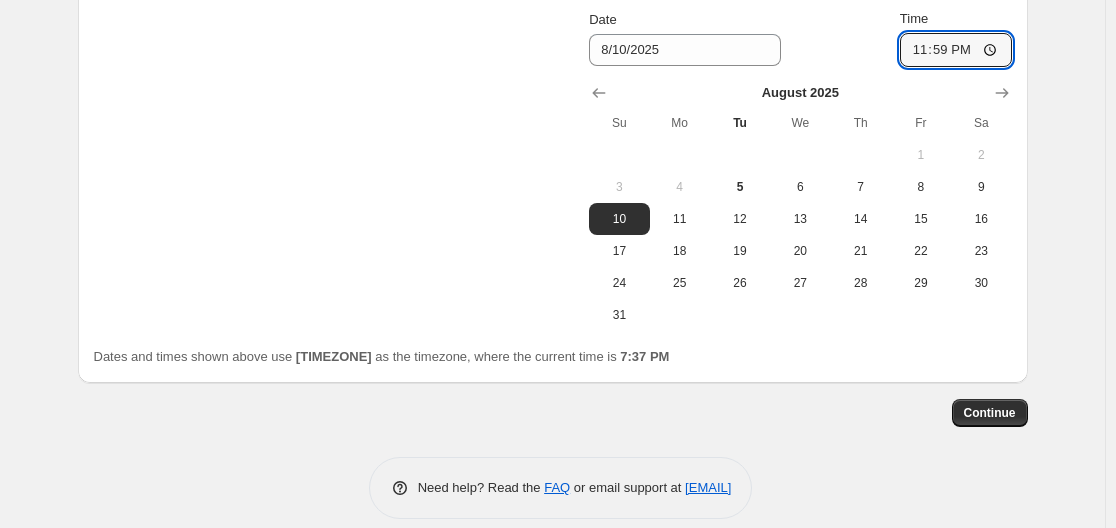 scroll, scrollTop: 2115, scrollLeft: 0, axis: vertical 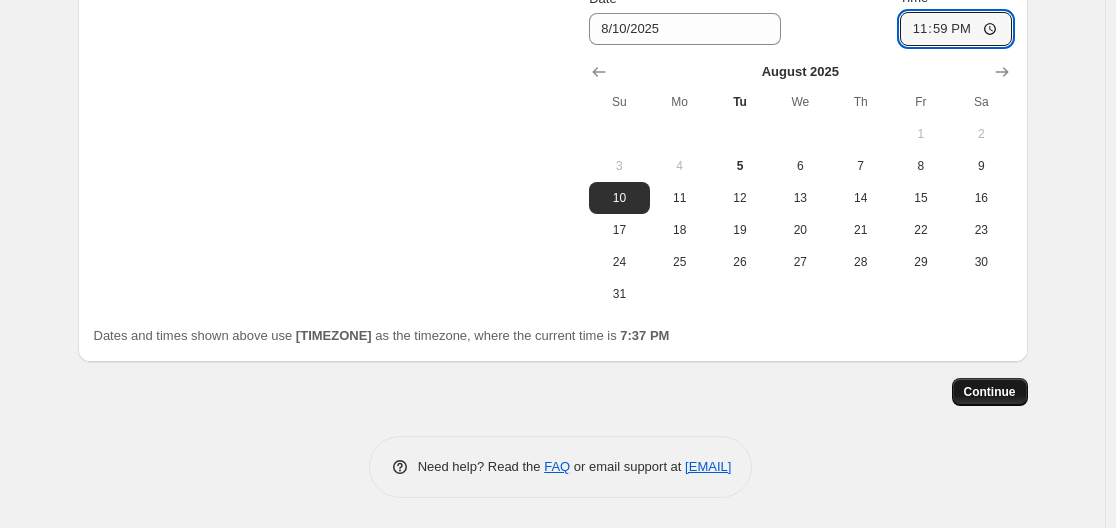 click on "Continue" at bounding box center [990, 392] 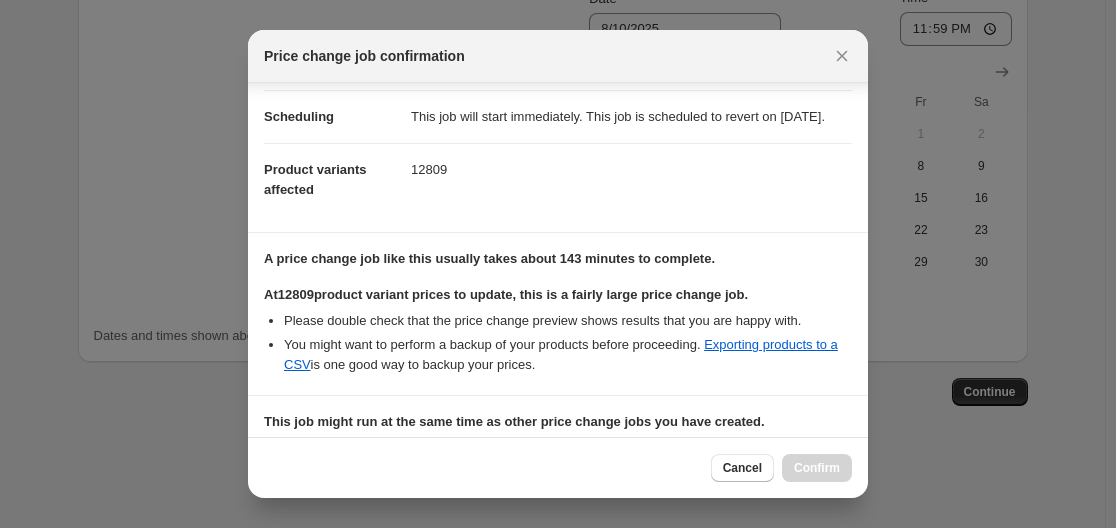 scroll, scrollTop: 568, scrollLeft: 0, axis: vertical 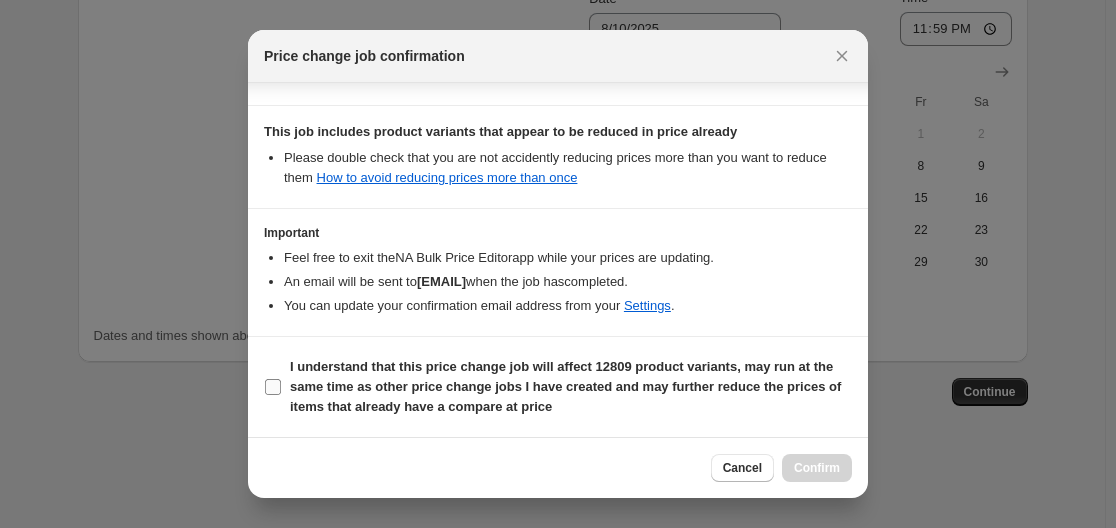 click on "I understand that this price change job will affect 12809 product variants, may run at the same time as other price change jobs I have created and may further reduce the prices of items that already have a compare at price" at bounding box center (565, 386) 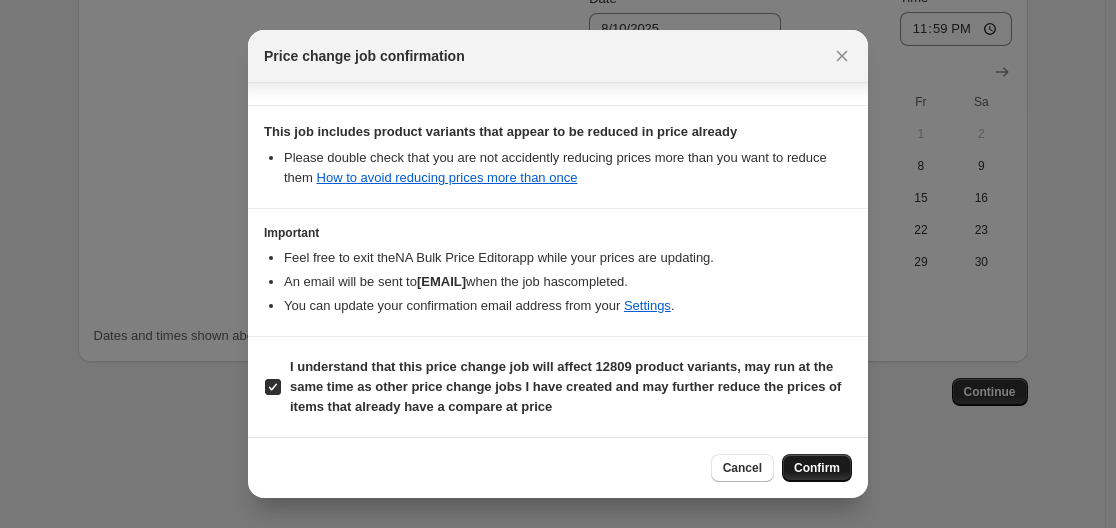 click on "Confirm" at bounding box center [817, 468] 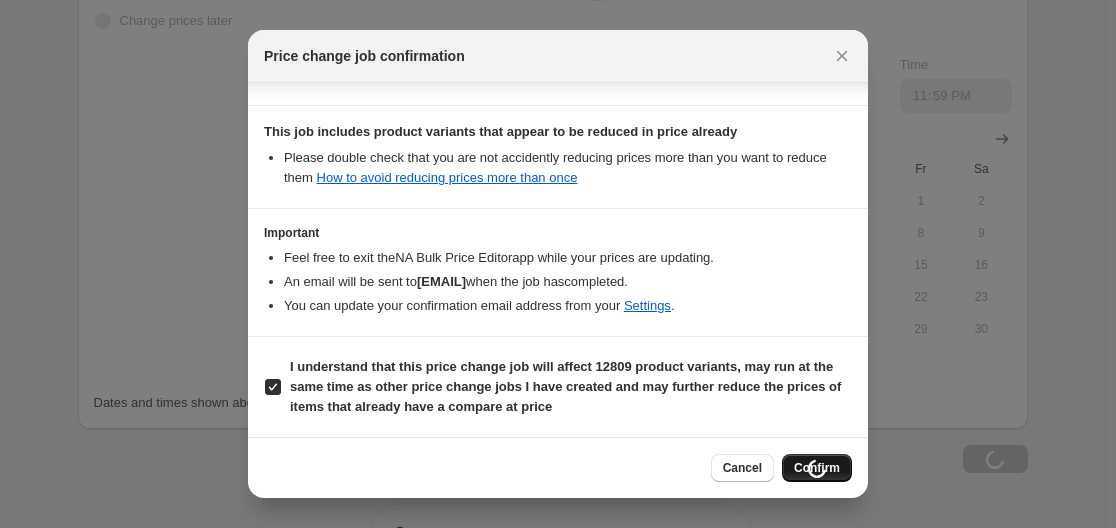 scroll, scrollTop: 2183, scrollLeft: 0, axis: vertical 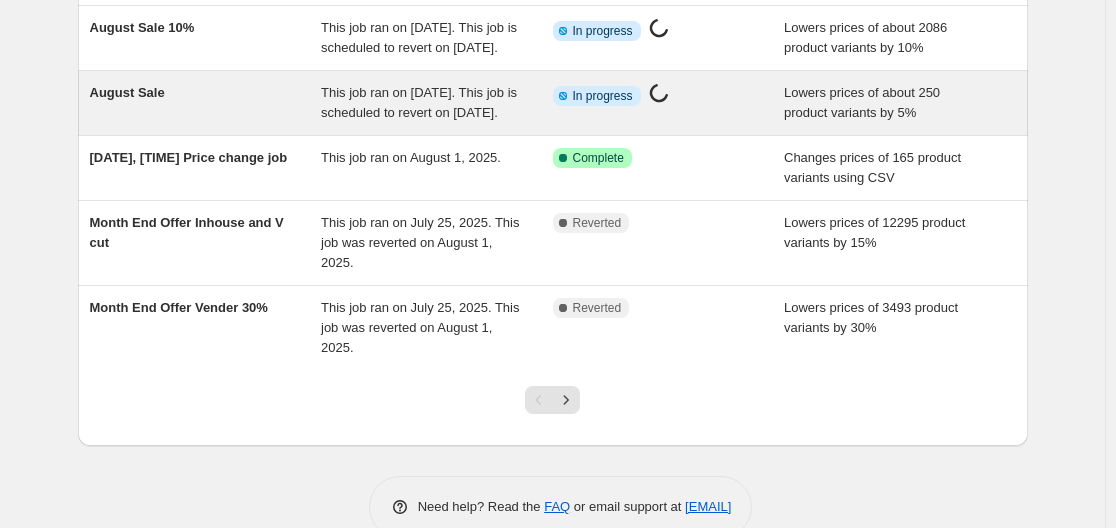 click on "Price change job in progress..." at bounding box center [663, 96] 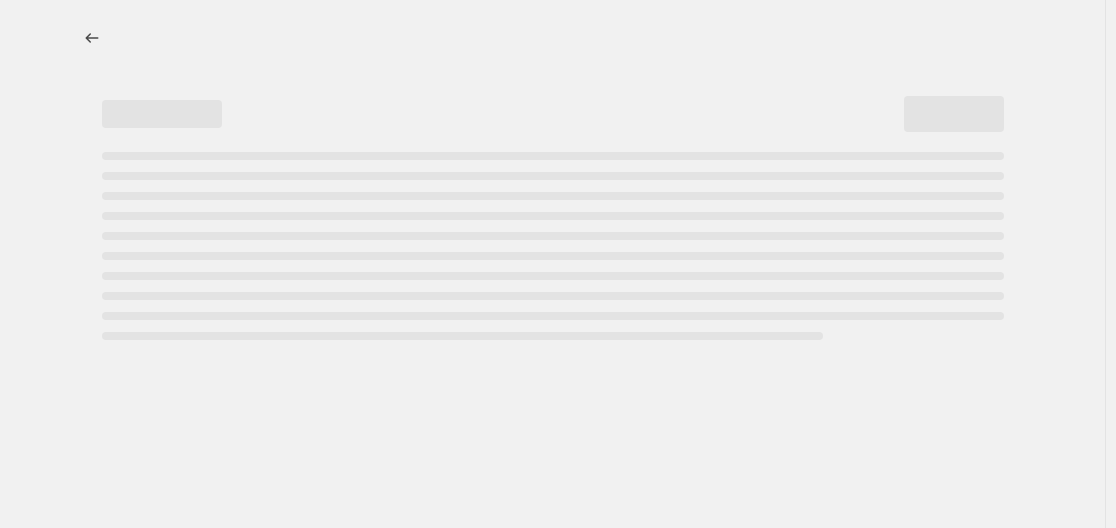 scroll, scrollTop: 0, scrollLeft: 0, axis: both 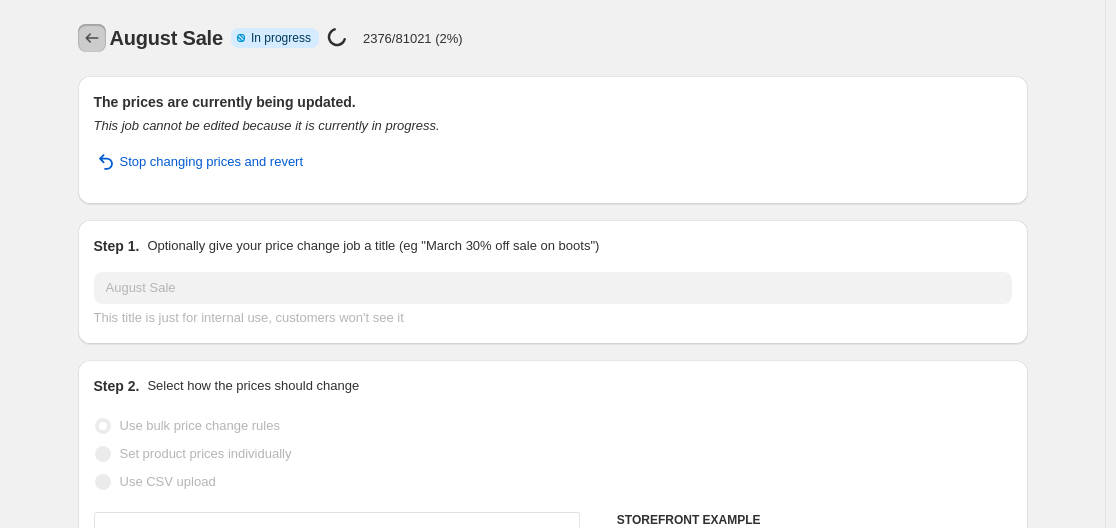 click at bounding box center [92, 38] 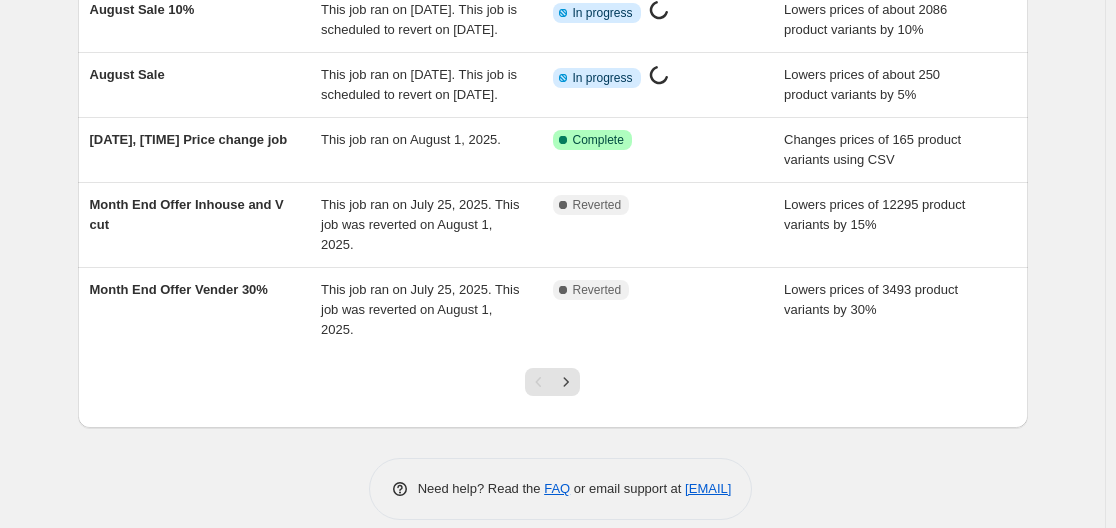 scroll, scrollTop: 400, scrollLeft: 0, axis: vertical 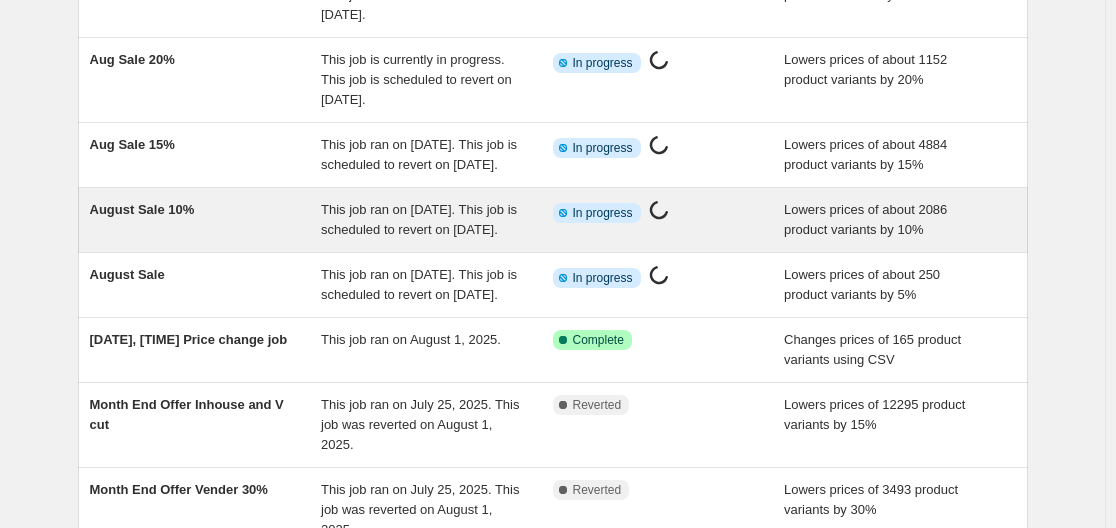 click on "Info Partially complete In progress Price change job in progress..." at bounding box center [669, 220] 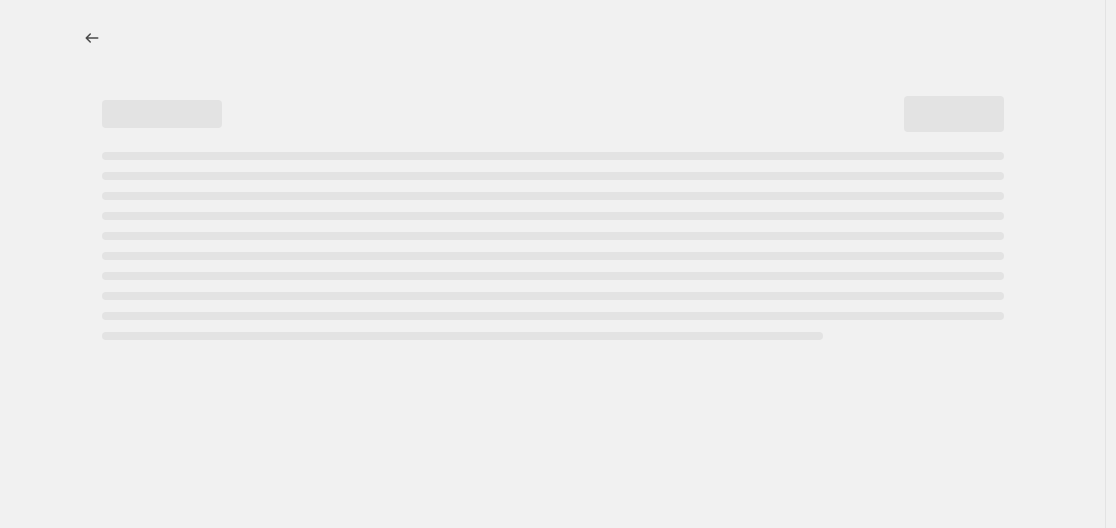 select on "percentage" 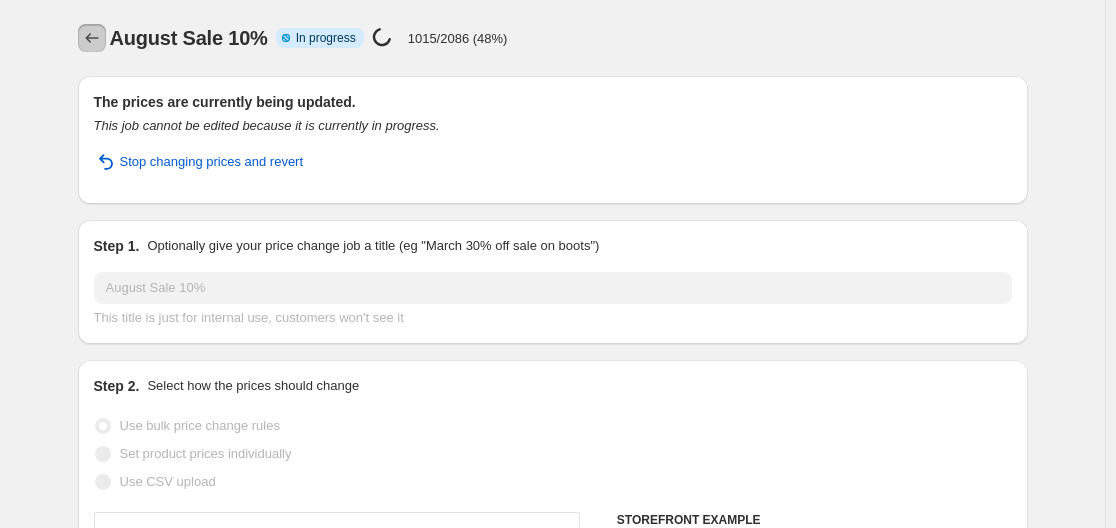 click 